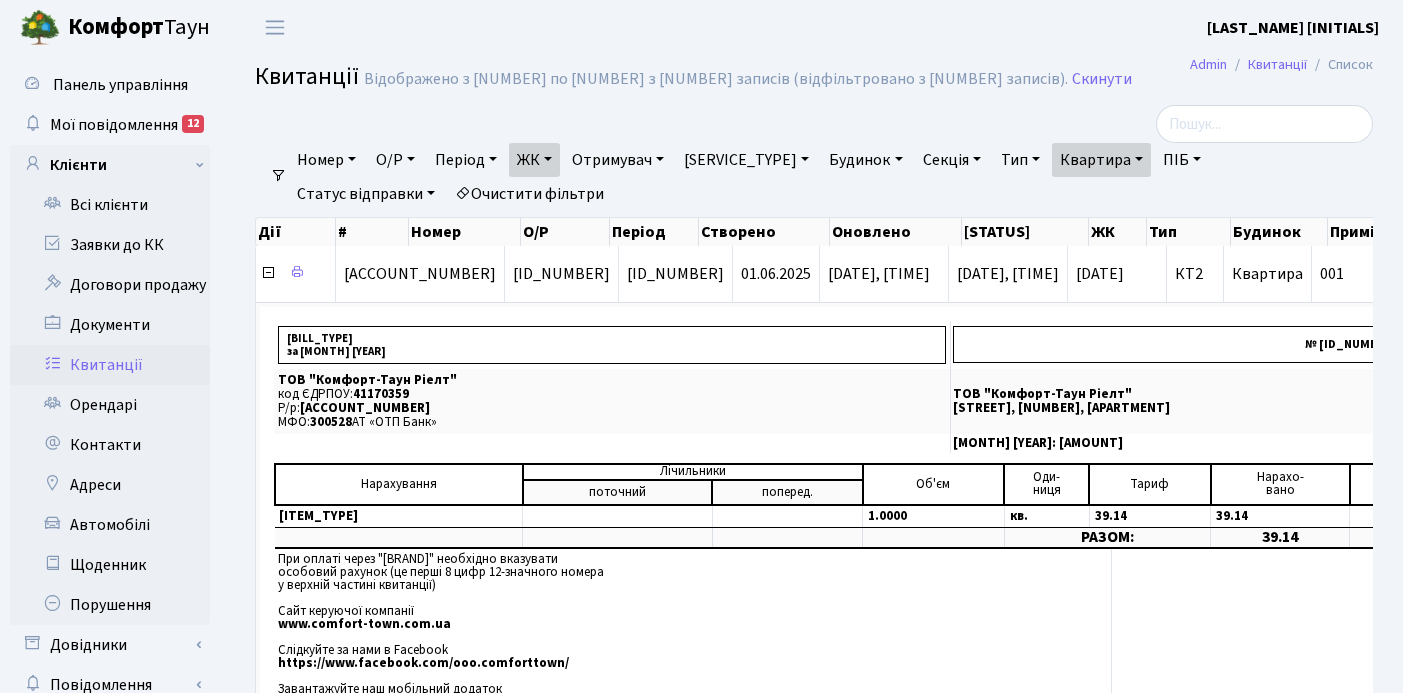 select on "25" 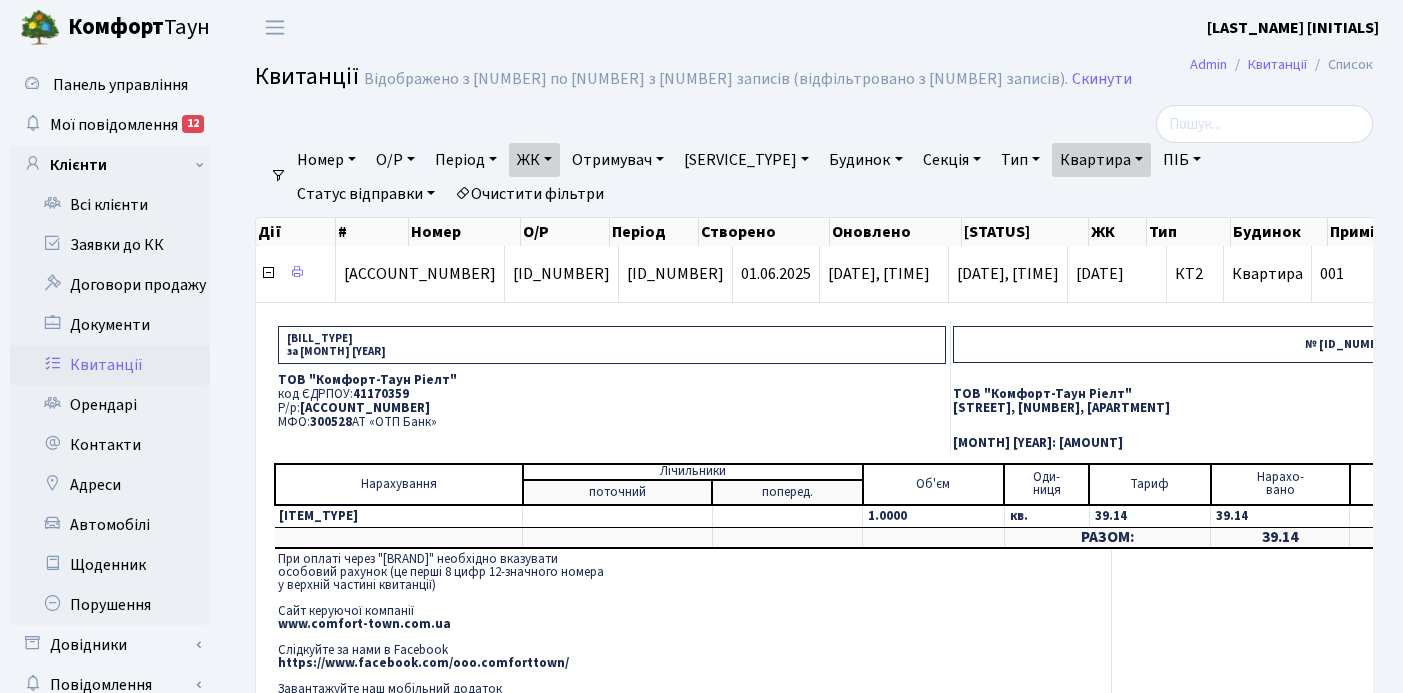 scroll, scrollTop: 88, scrollLeft: 0, axis: vertical 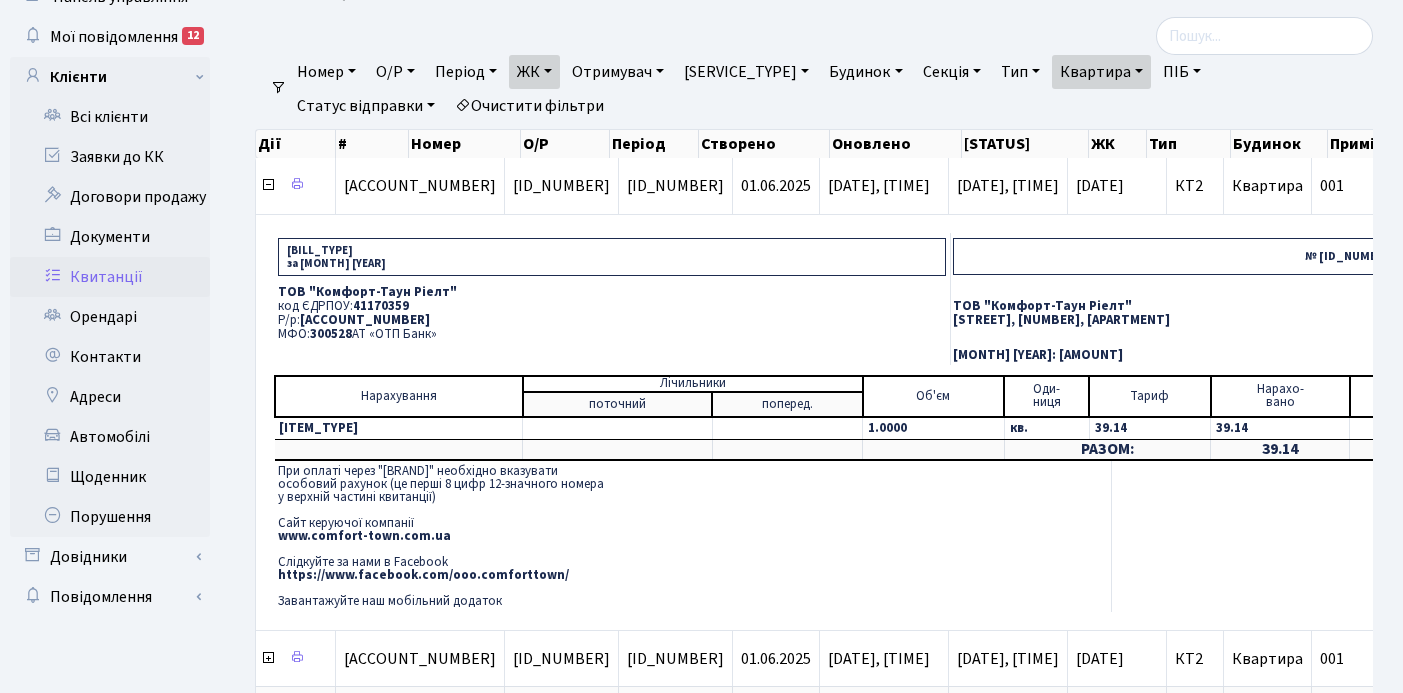 click on "Р/р:  [ACCOUNT_NUMBER]" at bounding box center (612, 320) 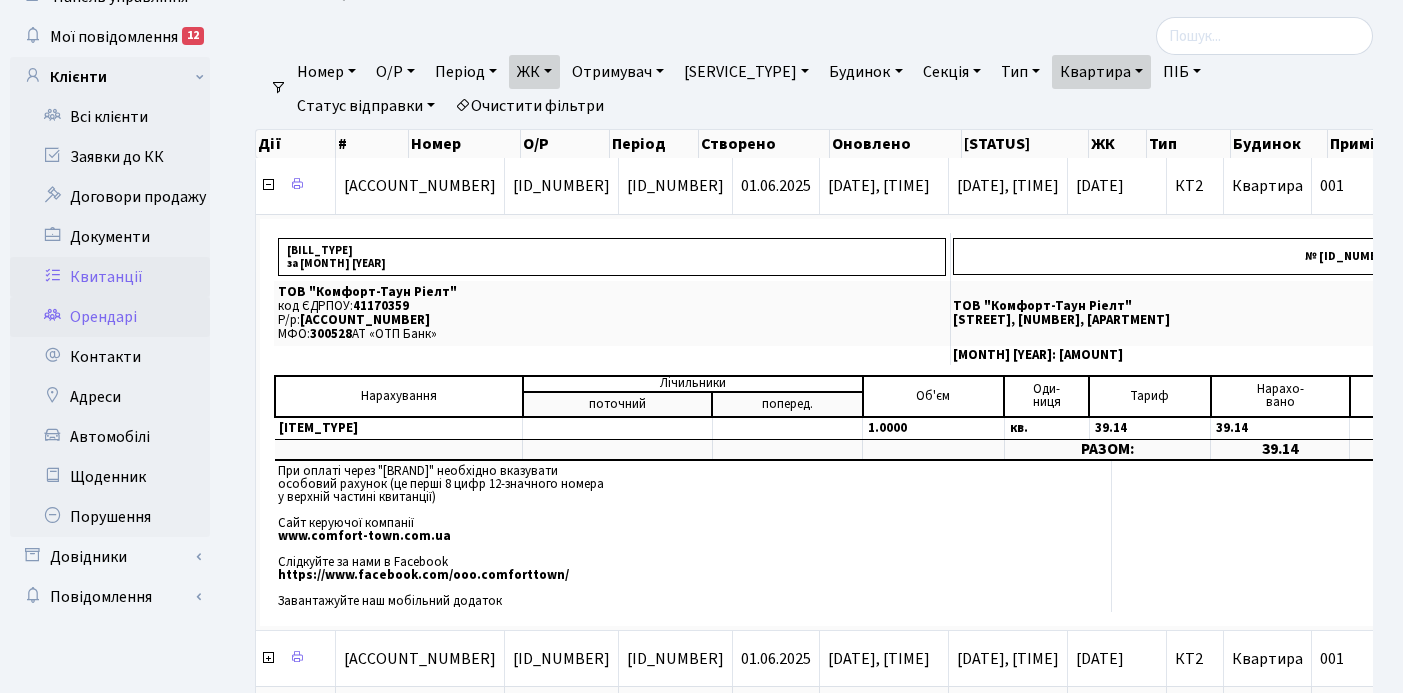 click on "Орендарі" at bounding box center [110, 317] 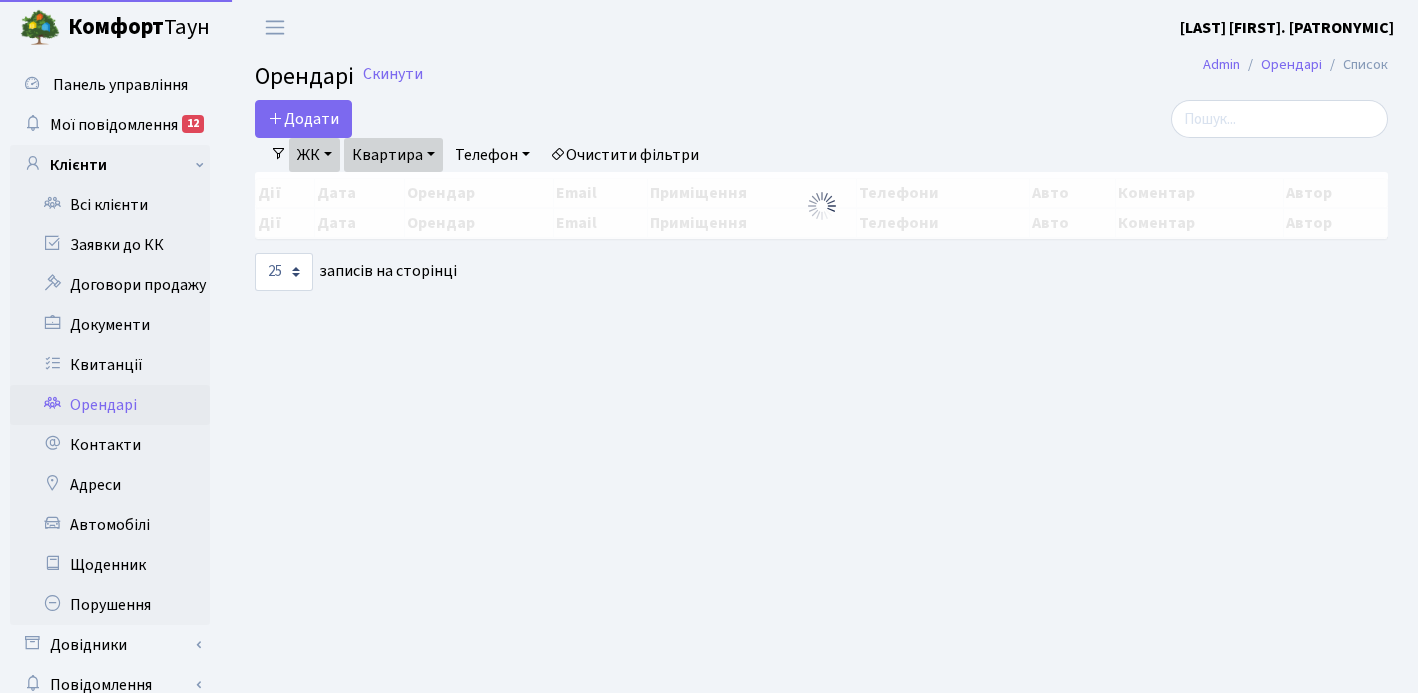 select on "25" 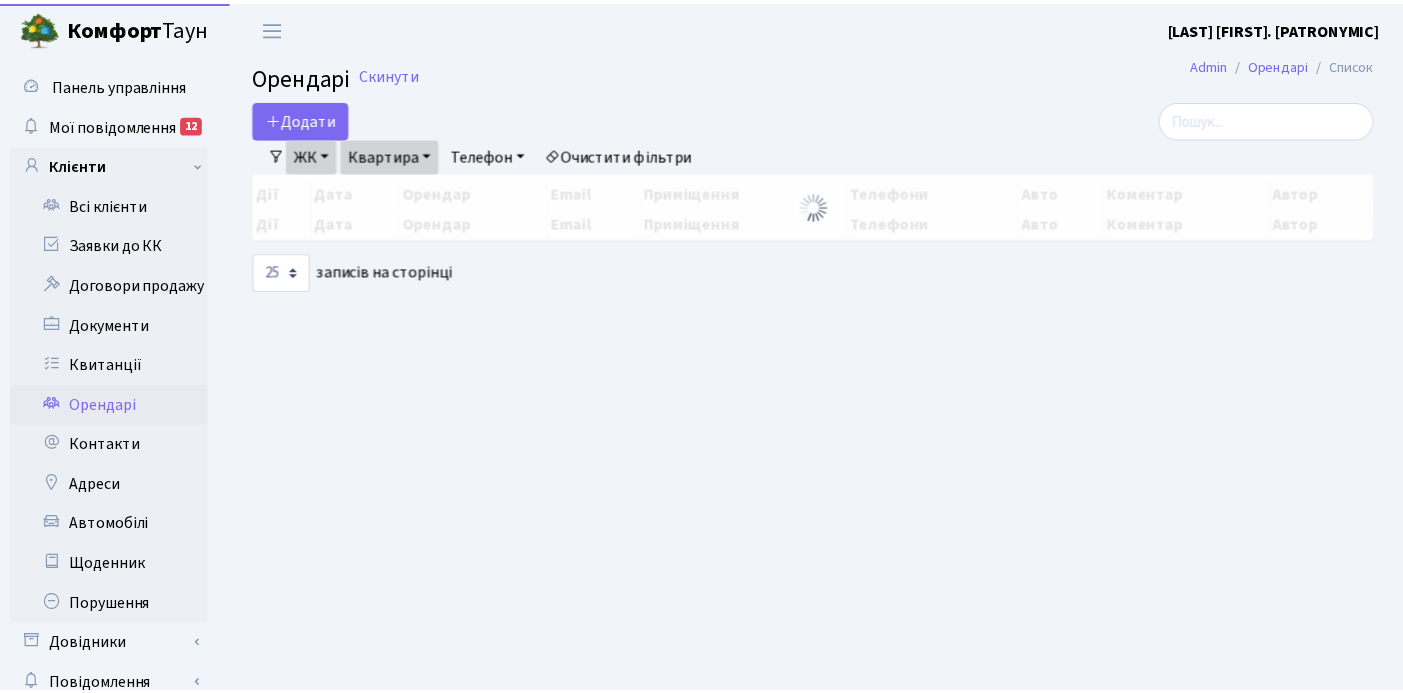 scroll, scrollTop: 0, scrollLeft: 0, axis: both 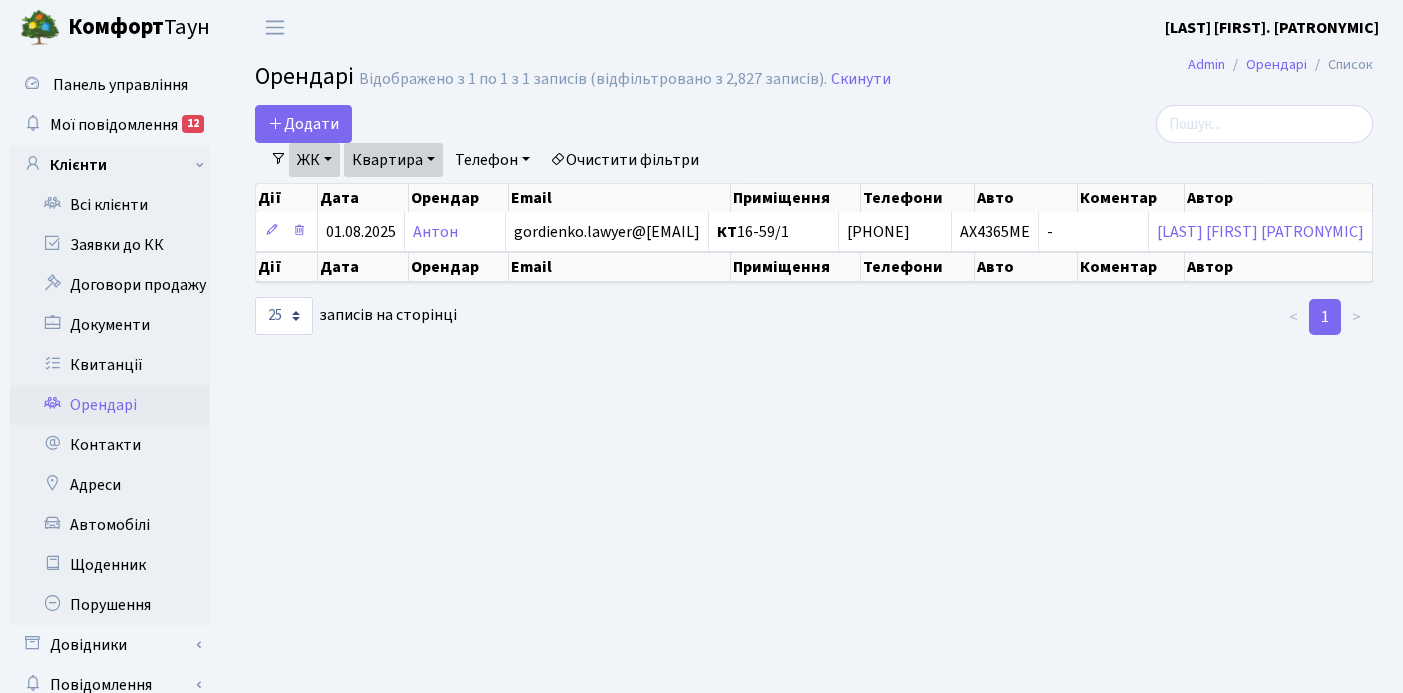 click on "Квартира" at bounding box center [393, 160] 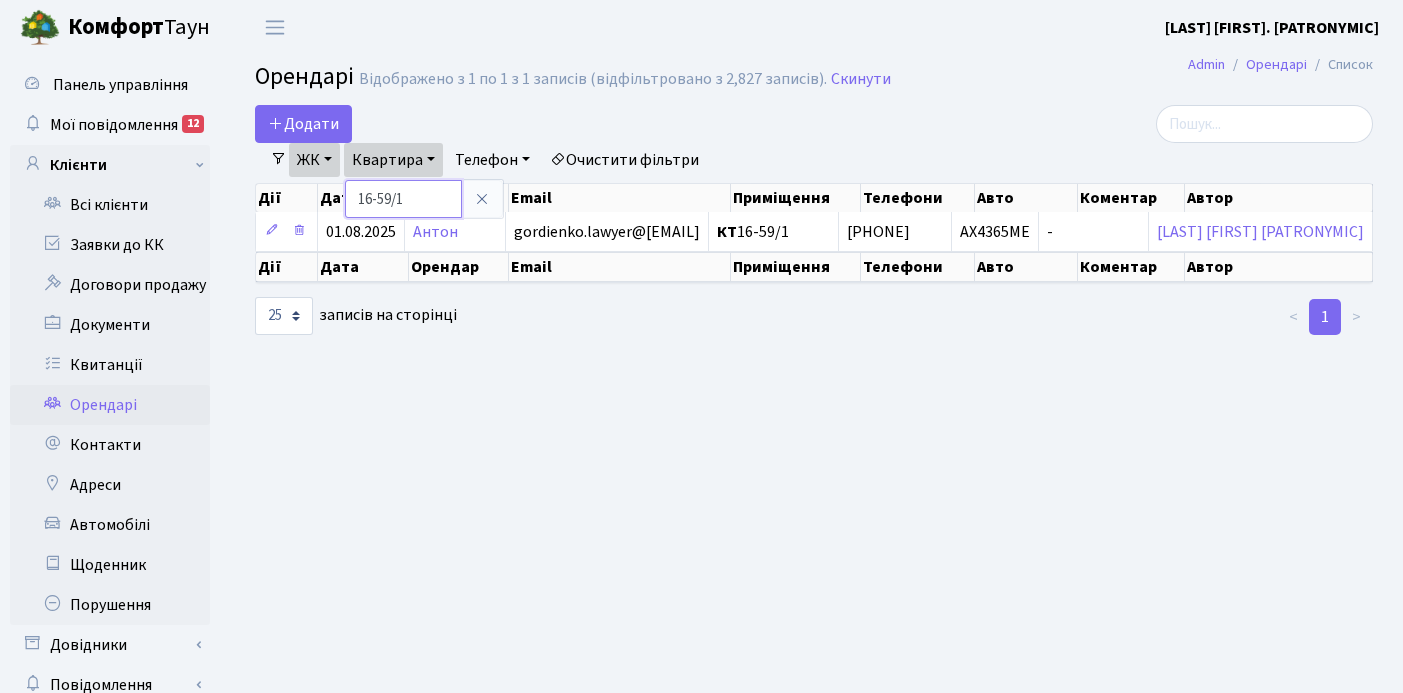 click on "16-59/1" at bounding box center (403, 199) 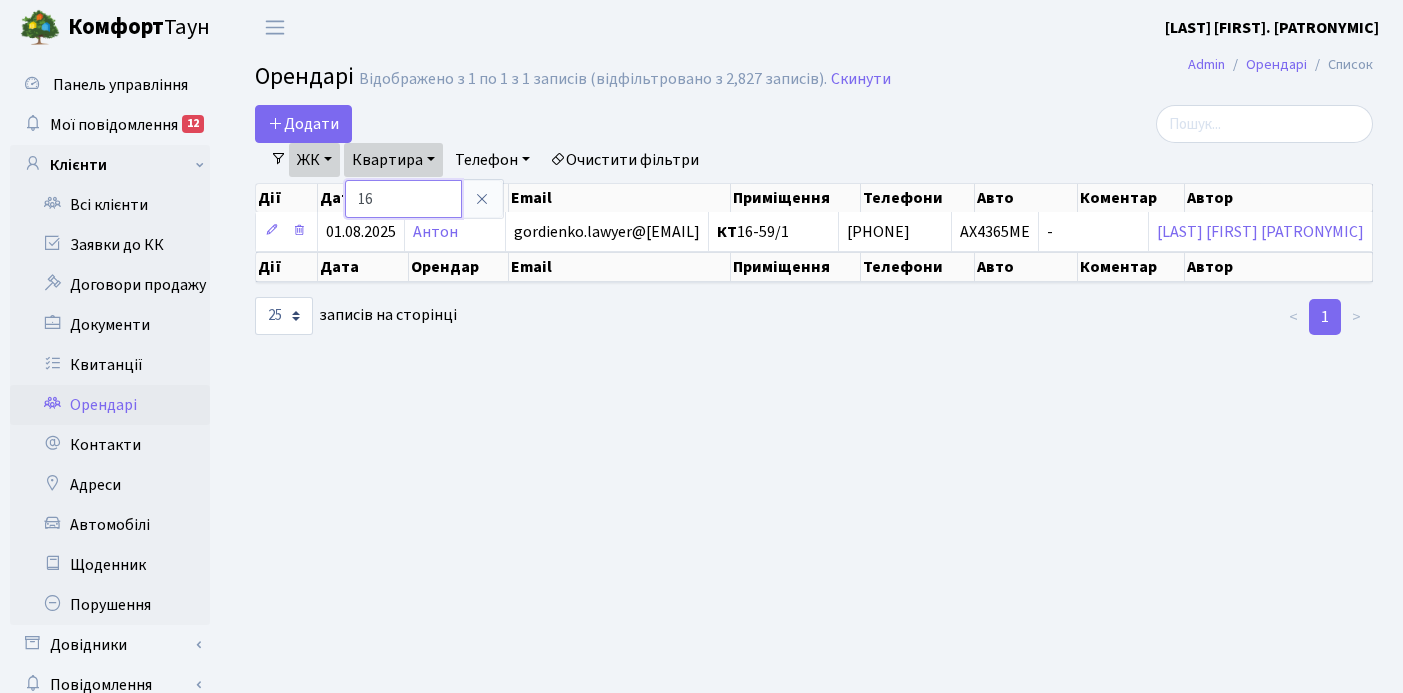 type on "1" 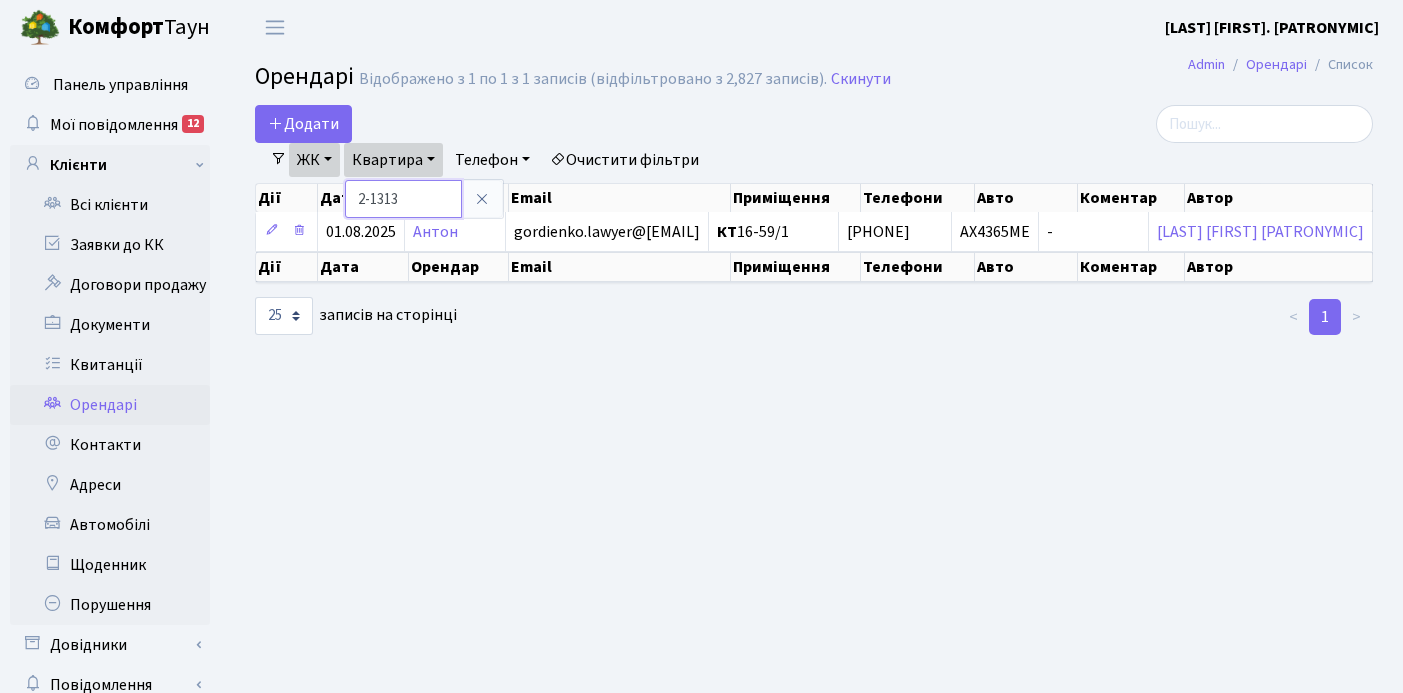 type on "2-1313" 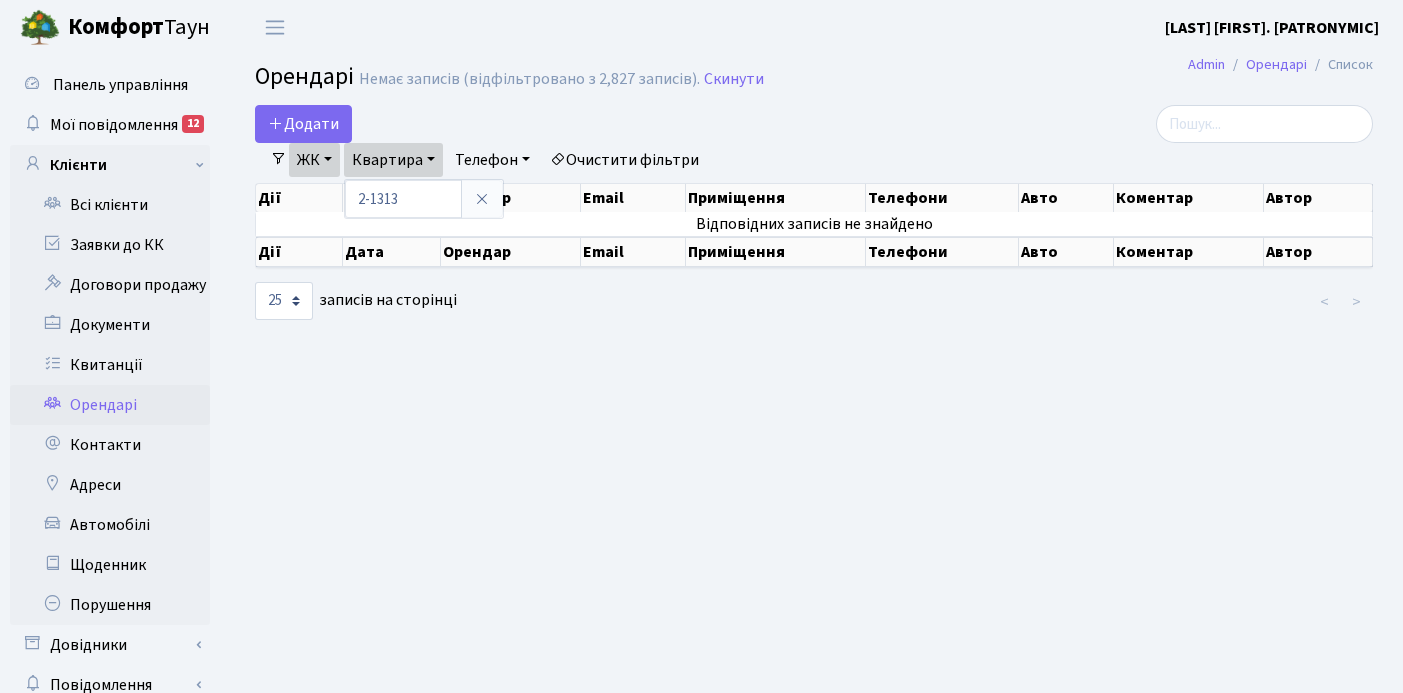 click on "ЖК" at bounding box center [314, 160] 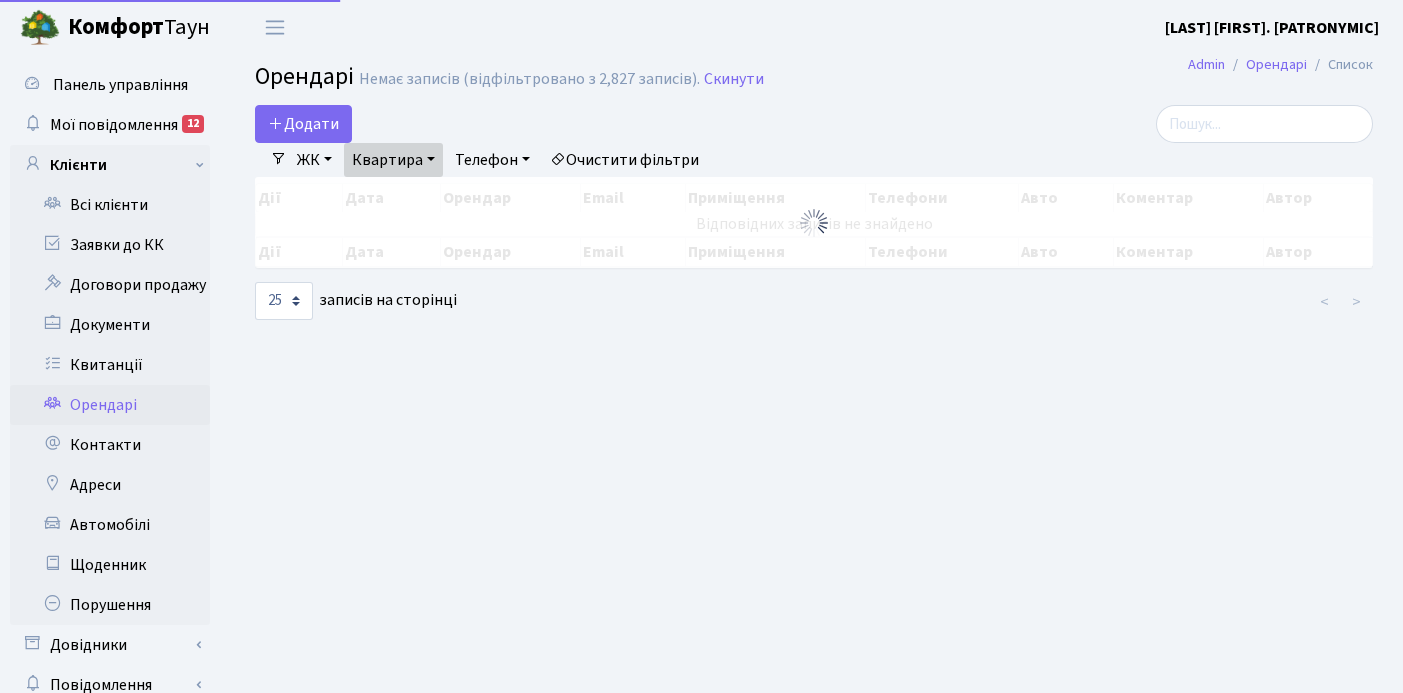 click on "Додати
Фільтри
ЖК
-
ТХ, вул. Ділова, 1/2
КТ, вул. Регенераторна, 4
КТ2, просп. Соборності, 17
КТ3, вул. Березнева, 16
КТ4, вул. Юрія Липи, 6
КТ5, вул. Березнева, 14Б
КТ6, вул. Ю. Липи, 6-А
КТ7, вул. Березнева, 12
СП, Наддніпрянське шосе, 2а
×" at bounding box center [814, 213] 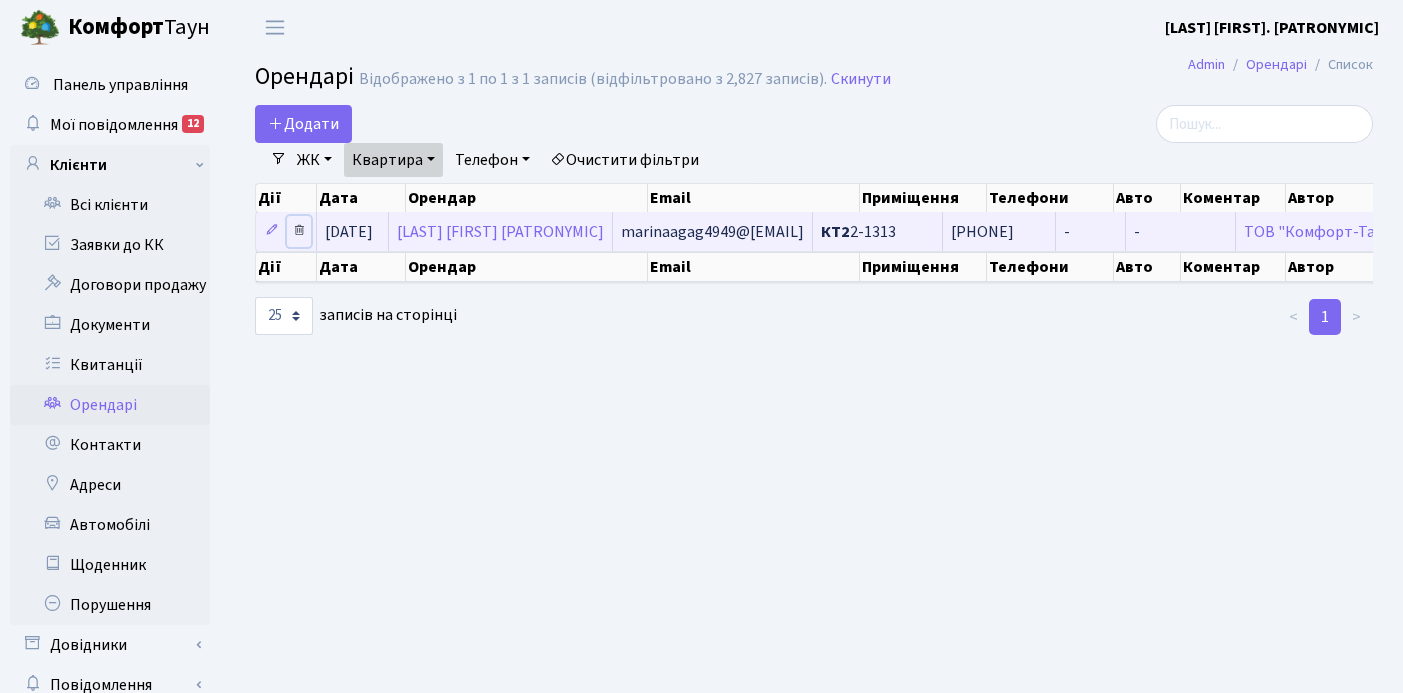 click at bounding box center (299, 230) 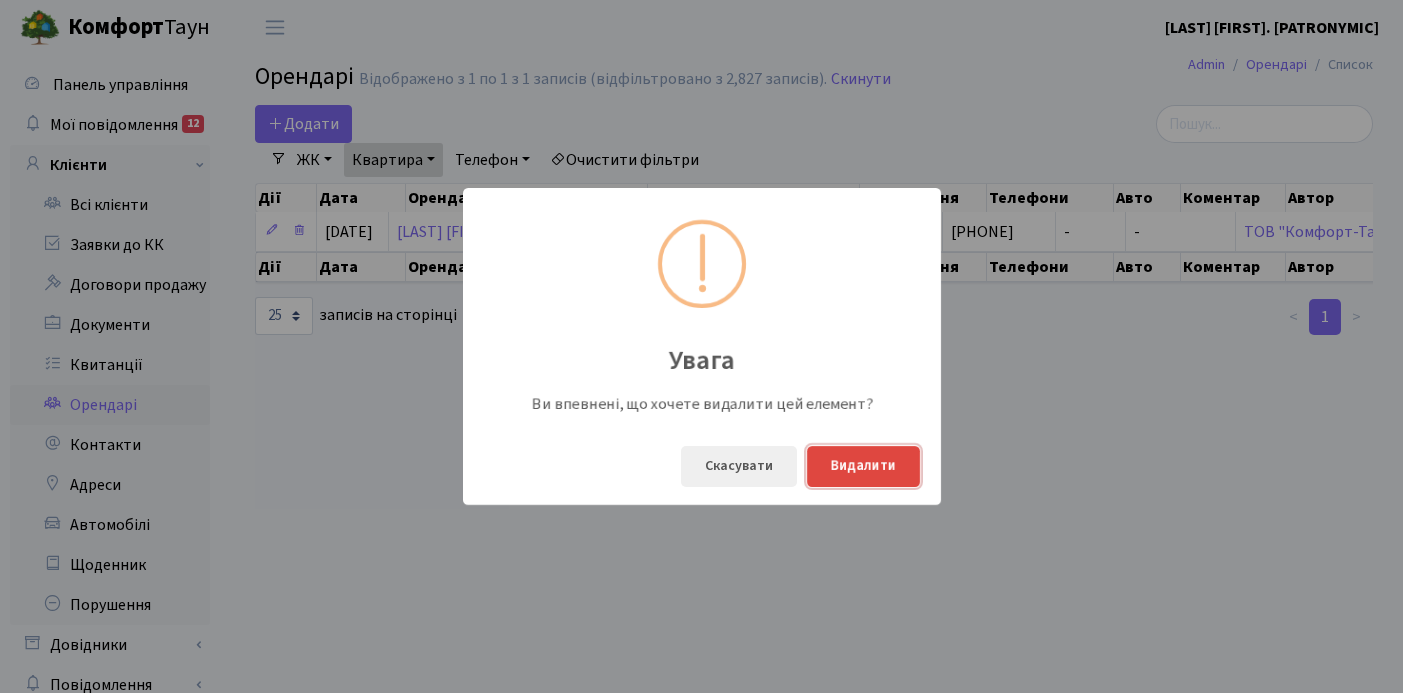 click on "Видалити" at bounding box center [863, 466] 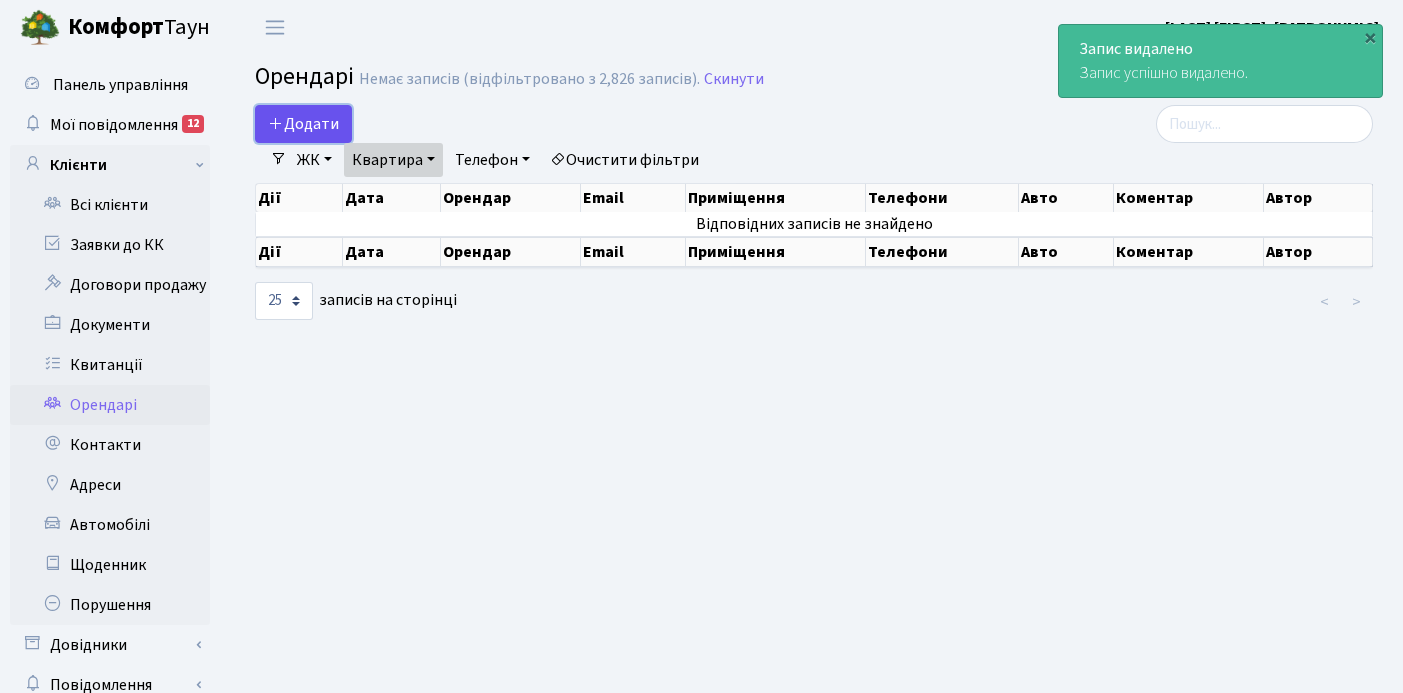 click on "Додати" at bounding box center [303, 124] 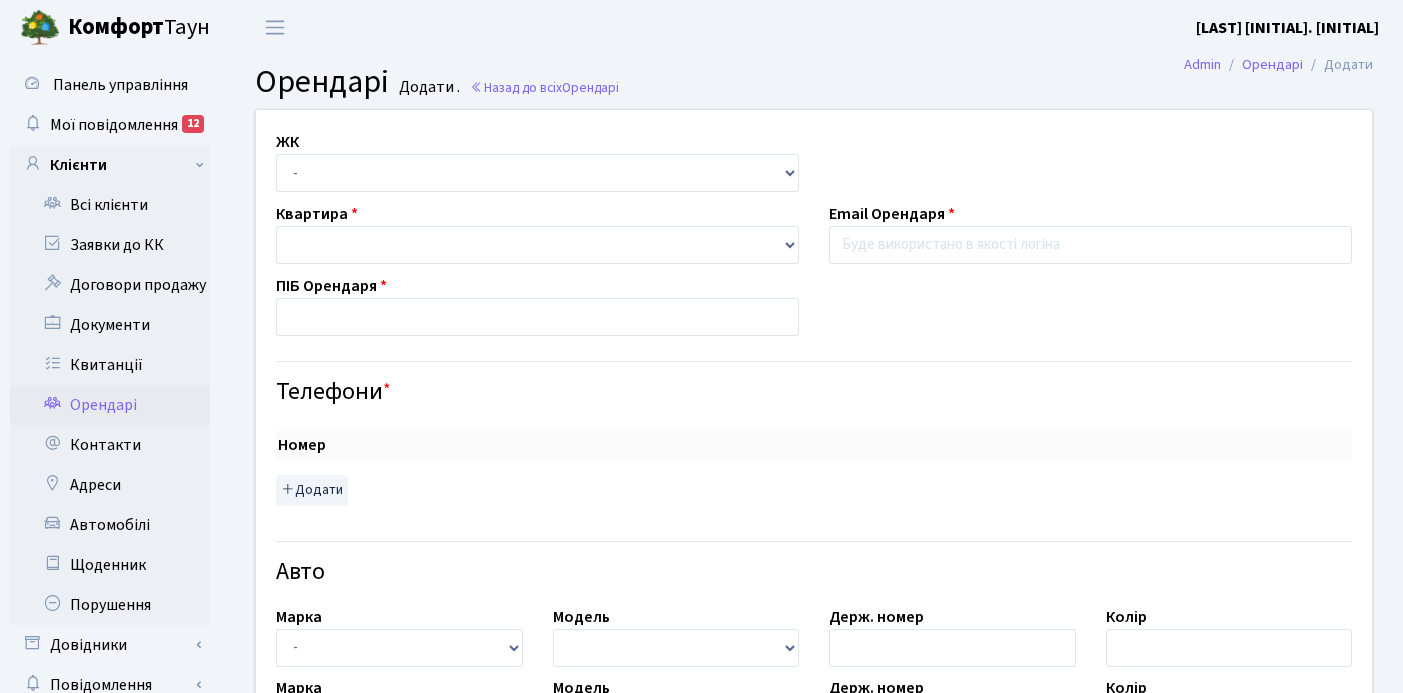 scroll, scrollTop: 0, scrollLeft: 0, axis: both 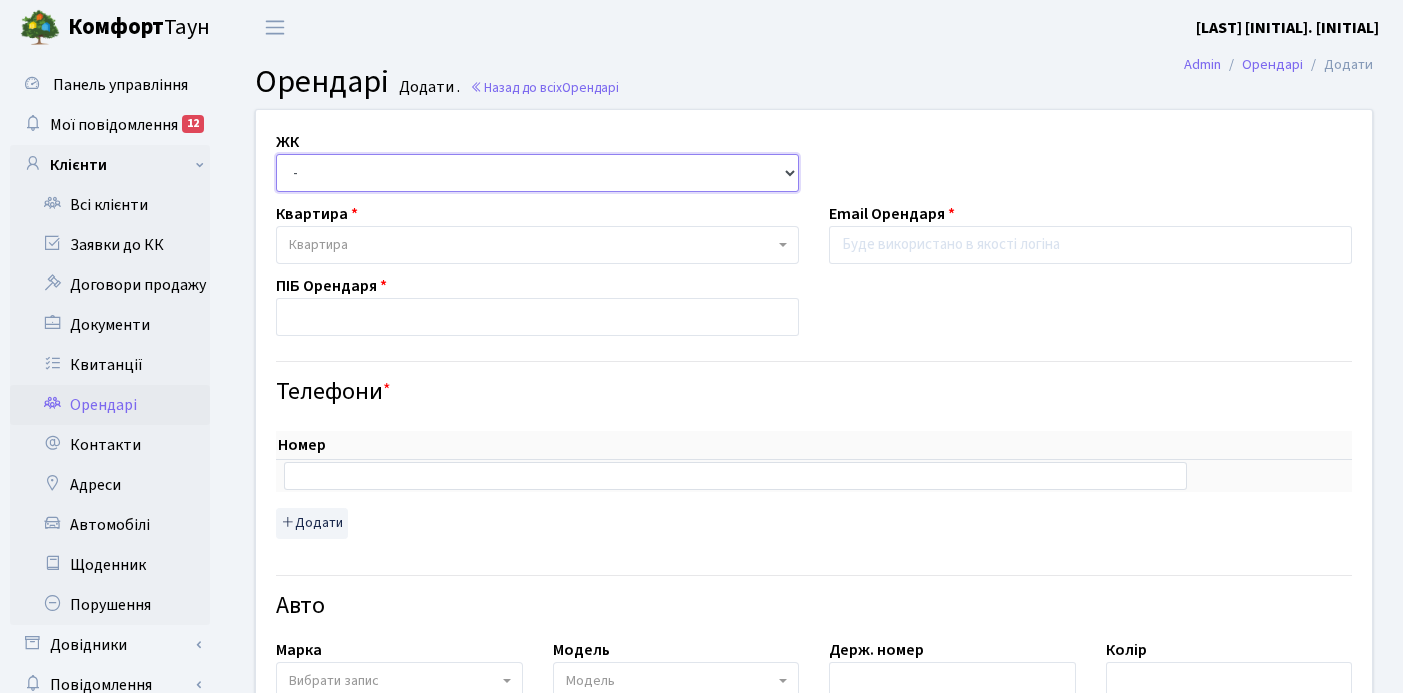 click on "-
ТХ, вул. Ділова, 1/2
КТ, вул. Регенераторна, 4
КТ2, просп. Соборності, 17
КТ3, вул. Березнева, 16
КТ4, вул. Юрія Липи, 6
КТ5, вул. Березнева, 14Б
КТ6, вул. Ю. Липи, 6-А
КТ7, вул. Березнева, 12
СП, Наддніпрянське шосе, 2а СП1, Столичне шосе, 1" at bounding box center [537, 173] 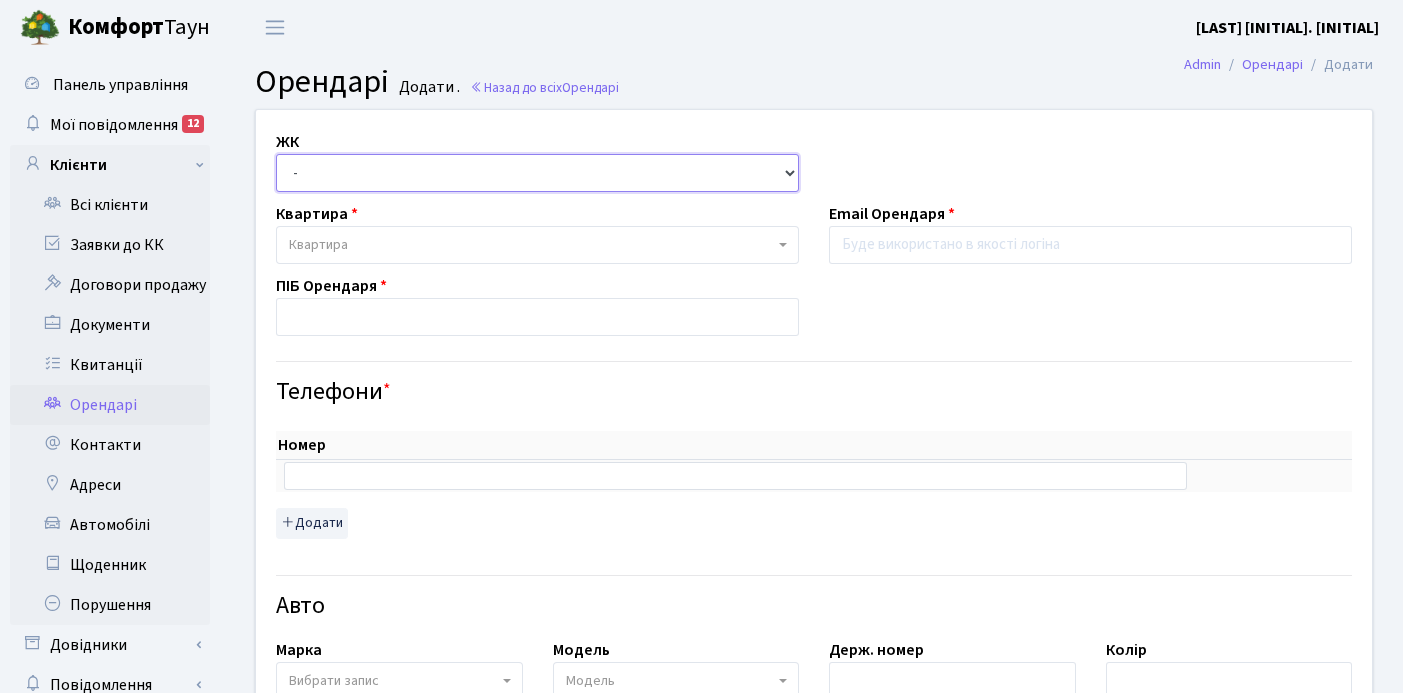 select on "295" 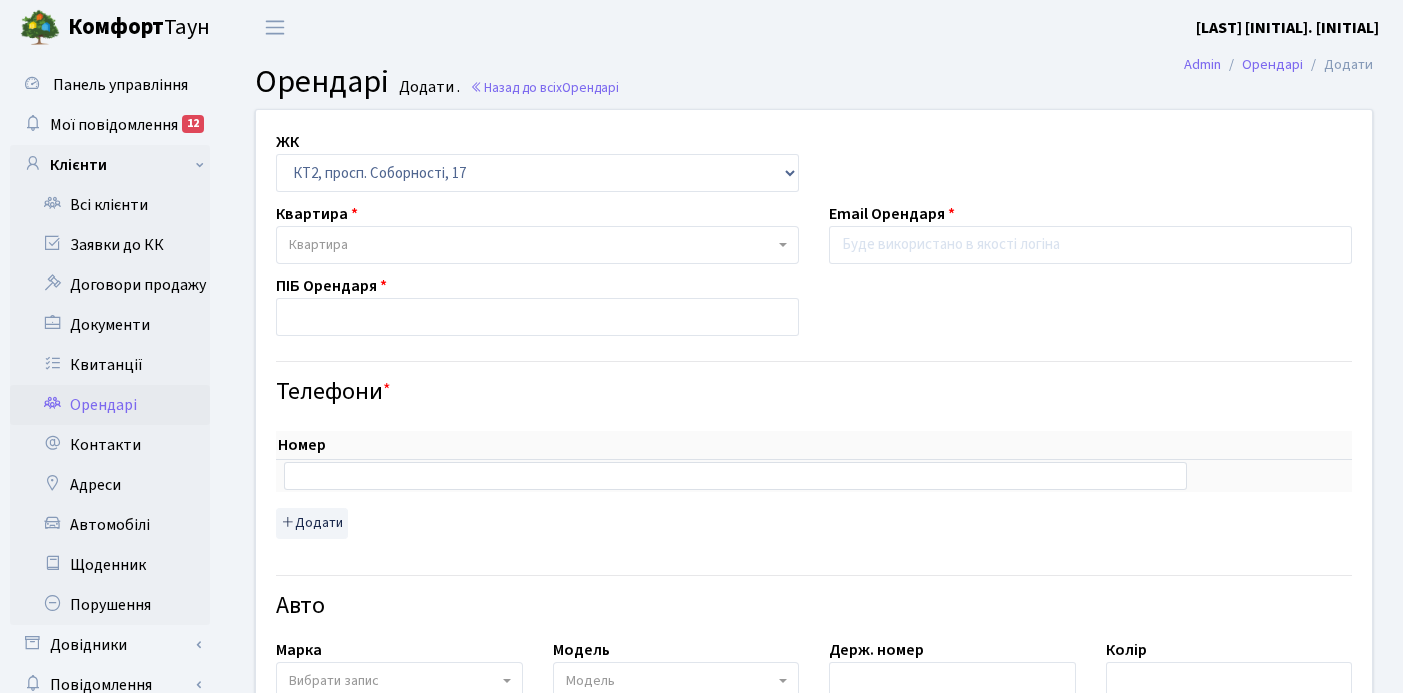 click on "Квартира" at bounding box center [531, 245] 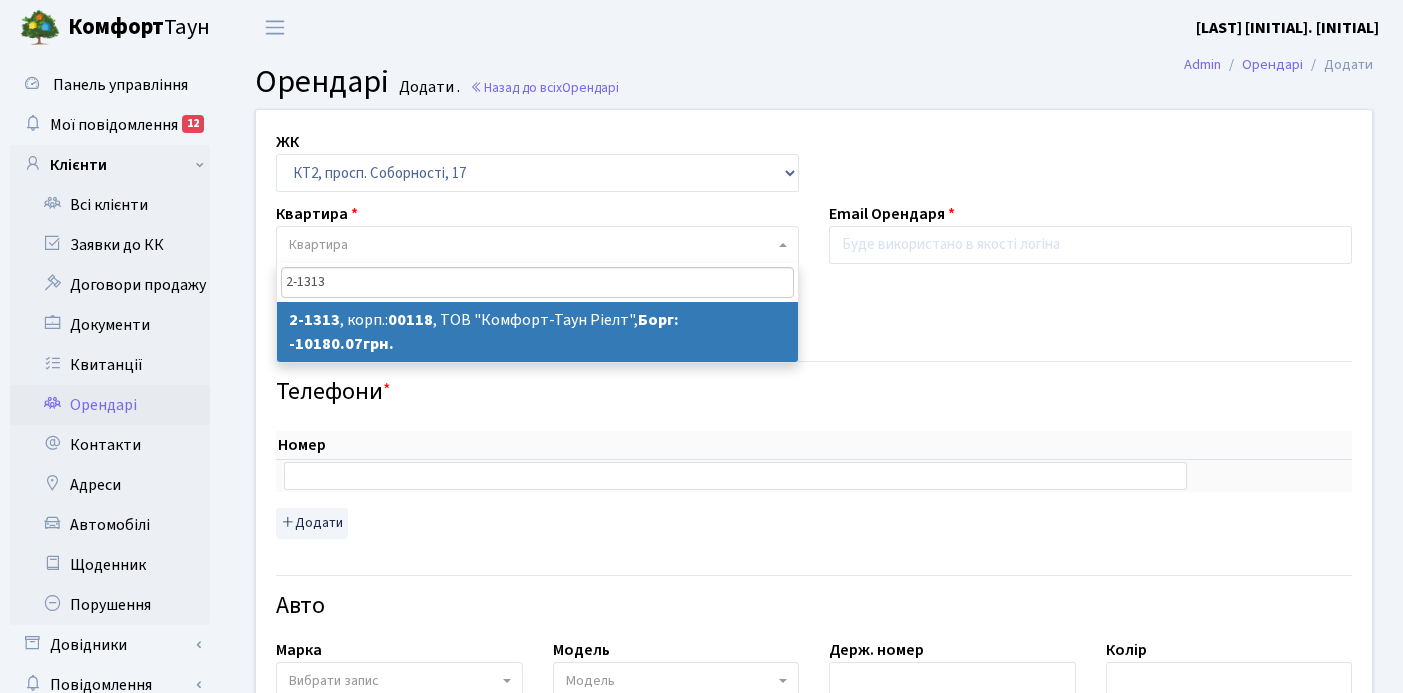 type on "2-1313" 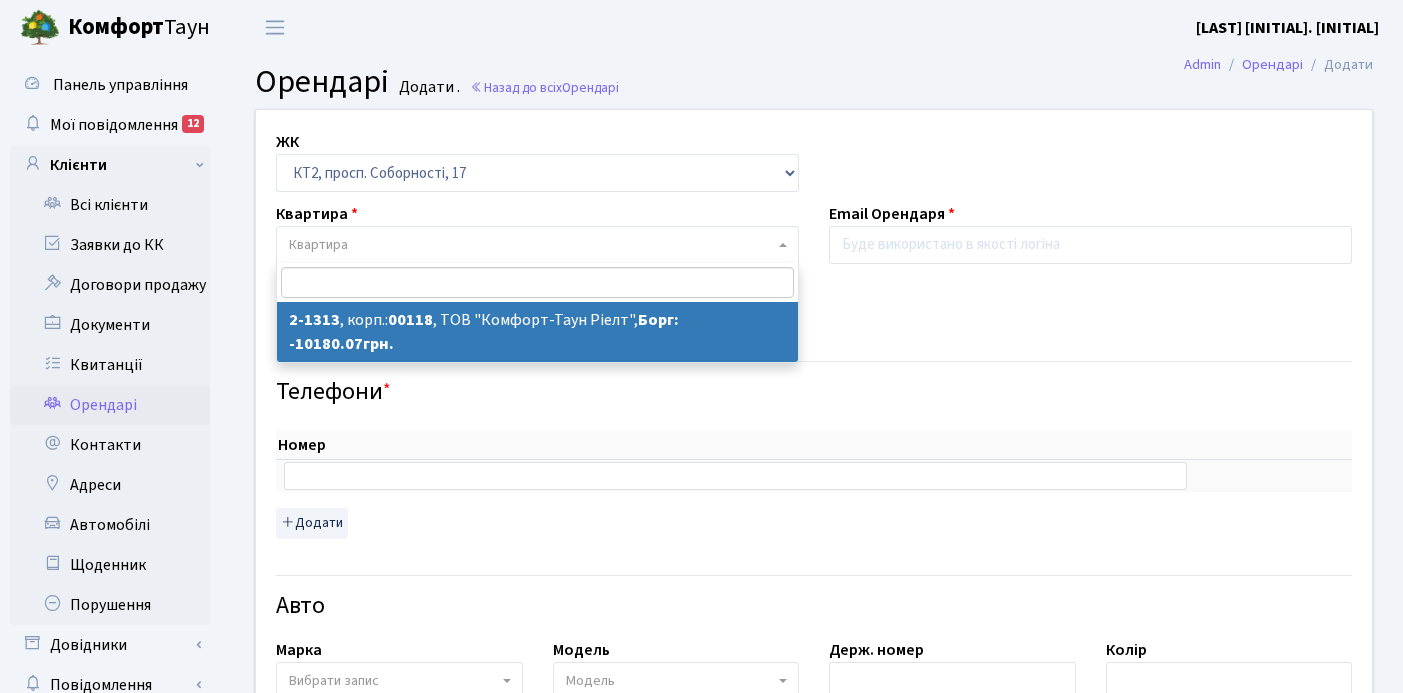 select on "12928" 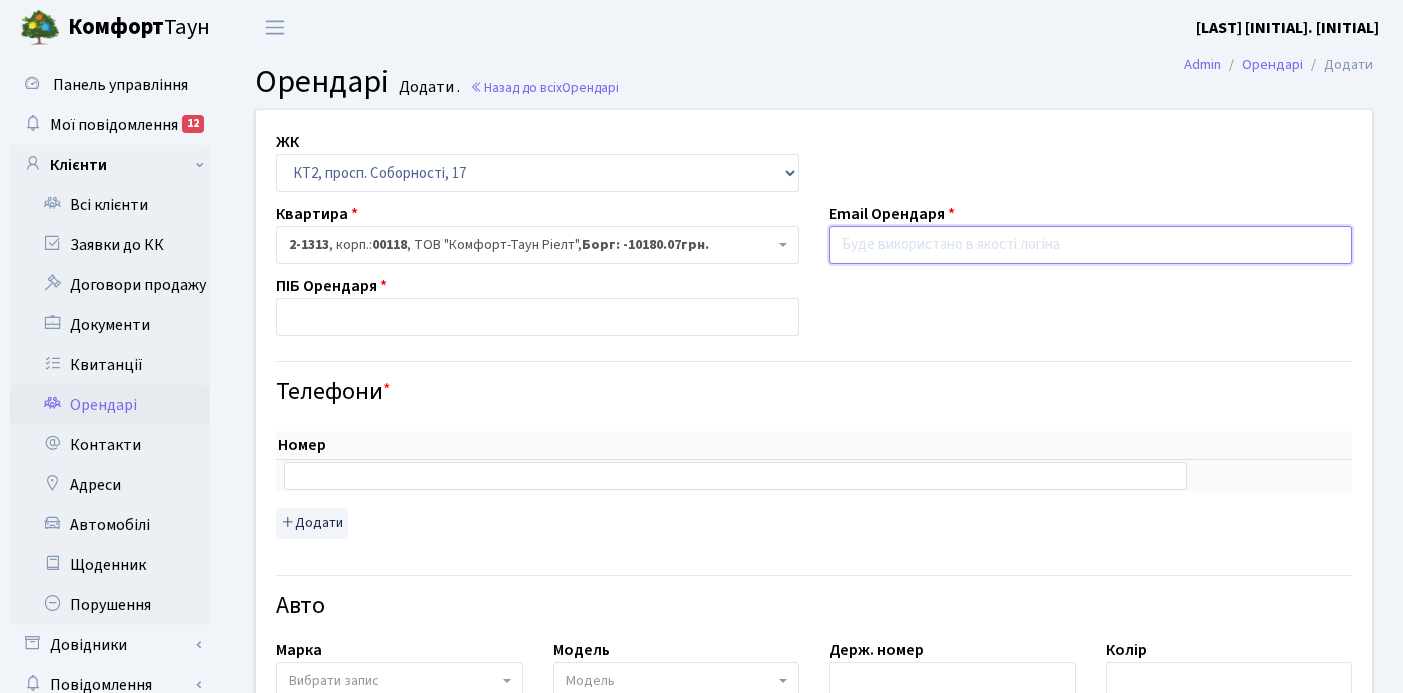 click at bounding box center [1090, 245] 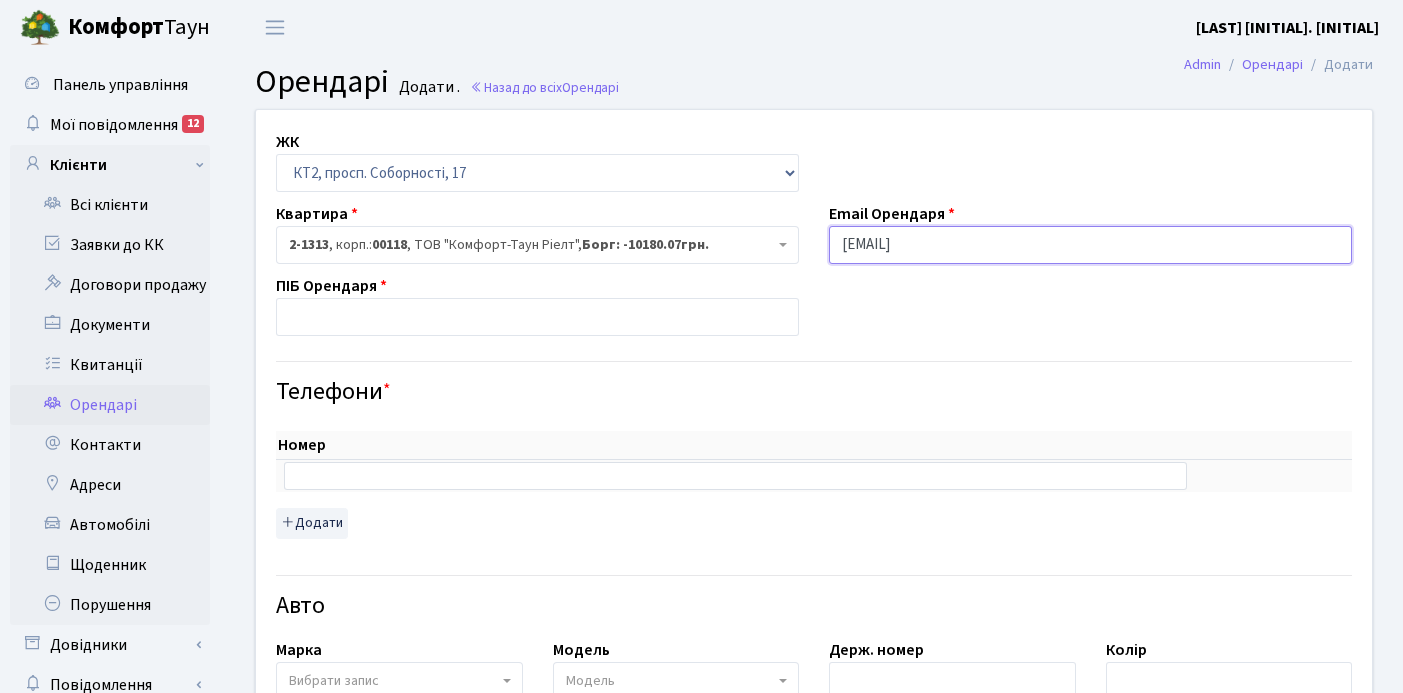 type on "brooks2022@ukr.net" 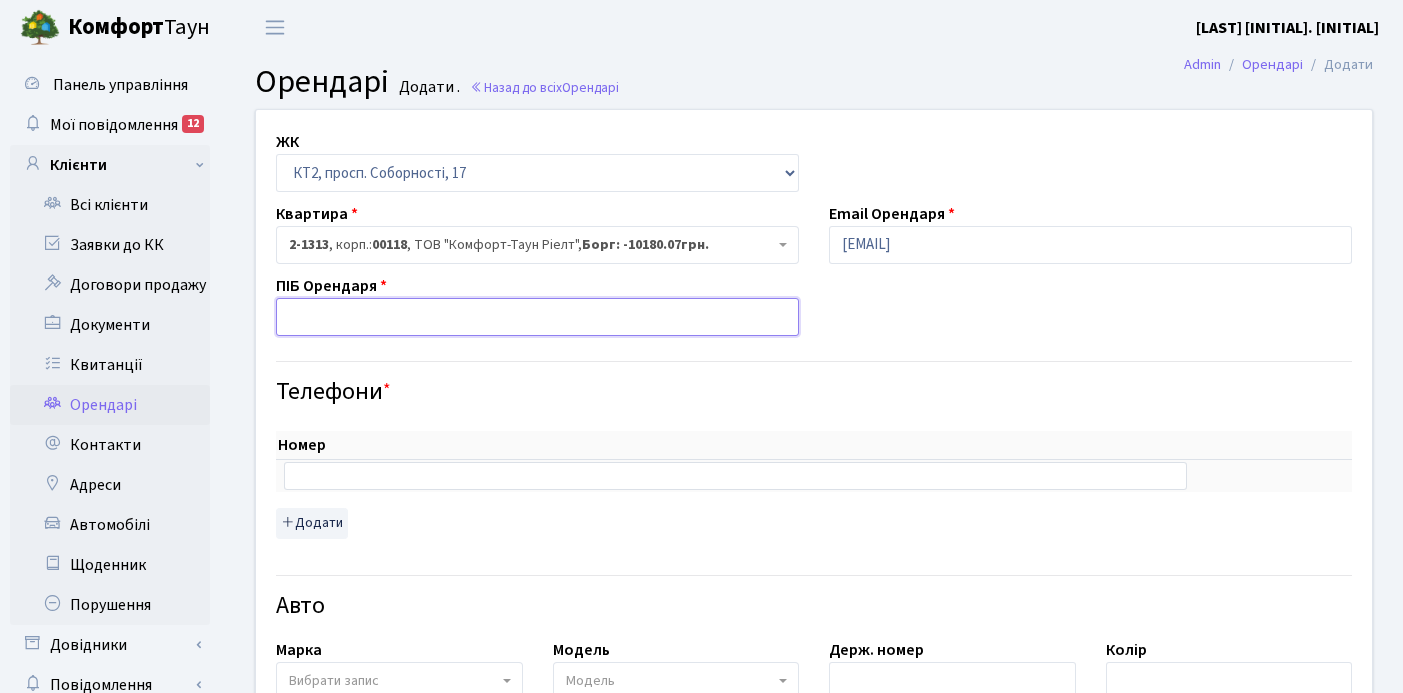 click at bounding box center (537, 317) 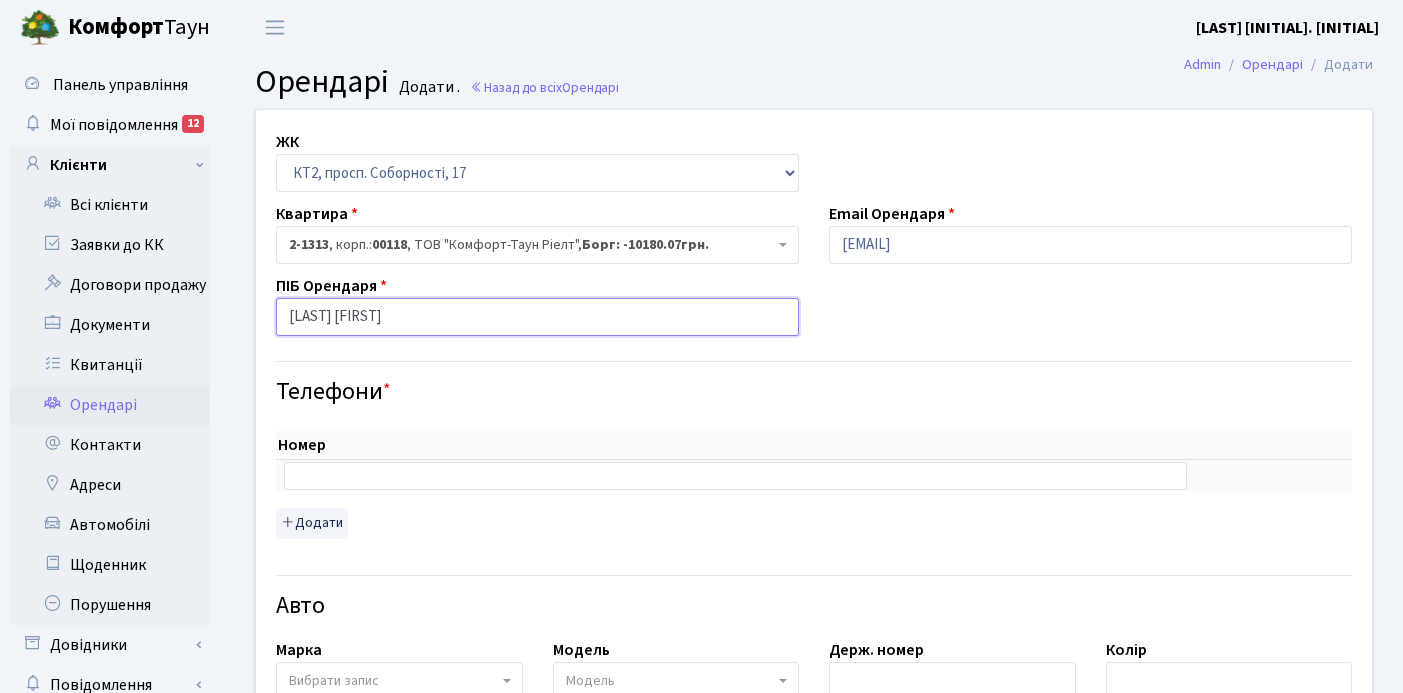 type on "Венедиктов Вадим" 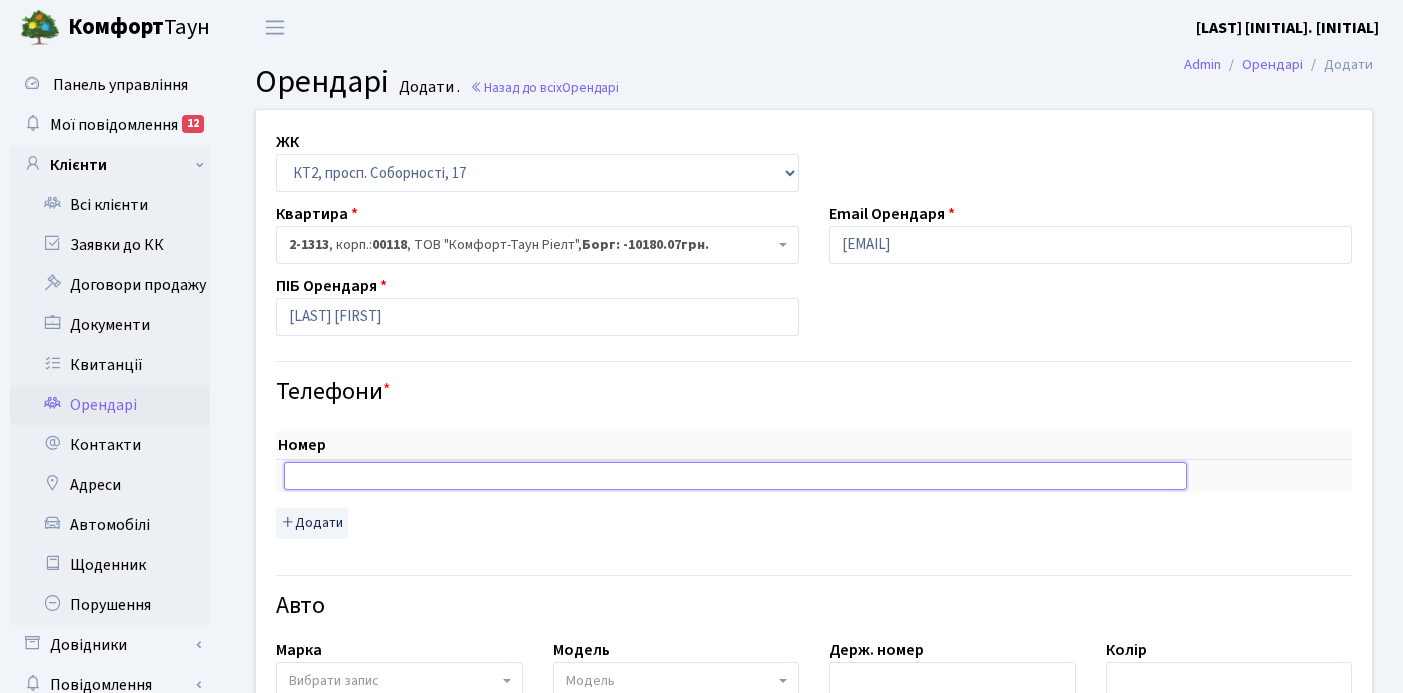 click at bounding box center [735, 476] 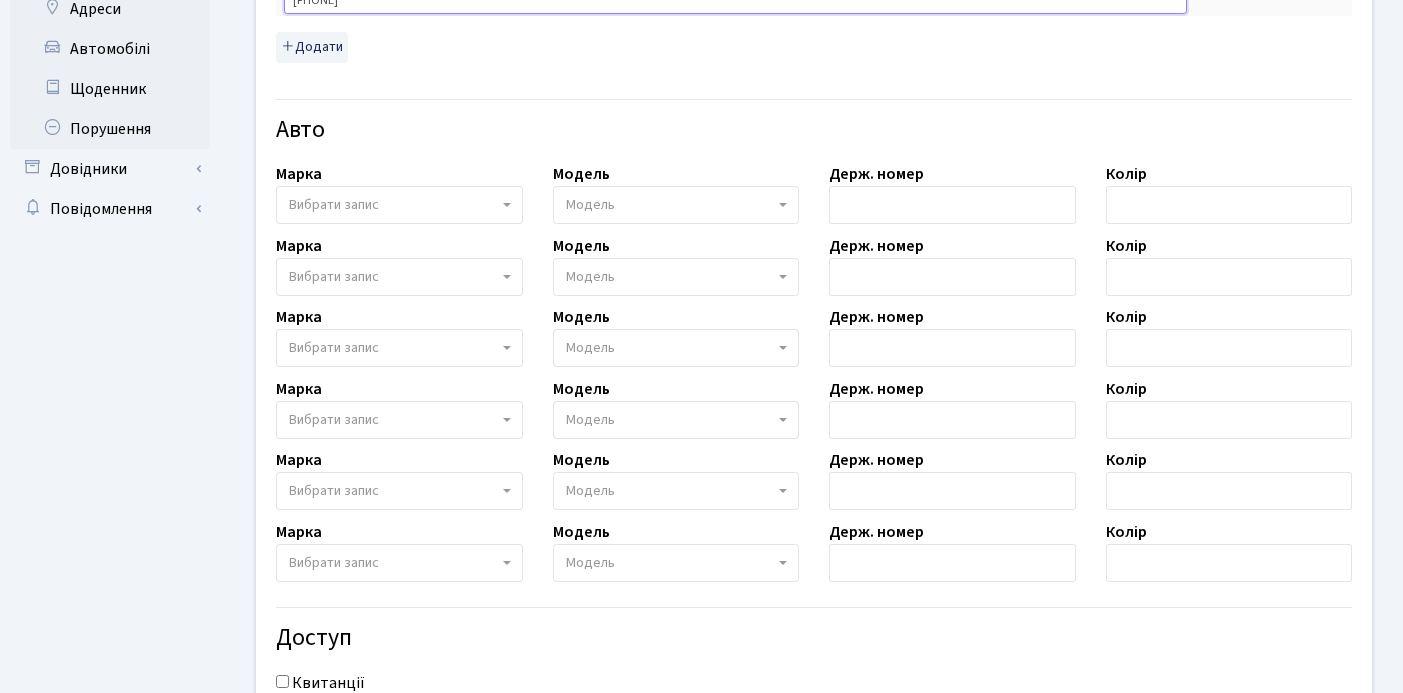 scroll, scrollTop: 726, scrollLeft: 0, axis: vertical 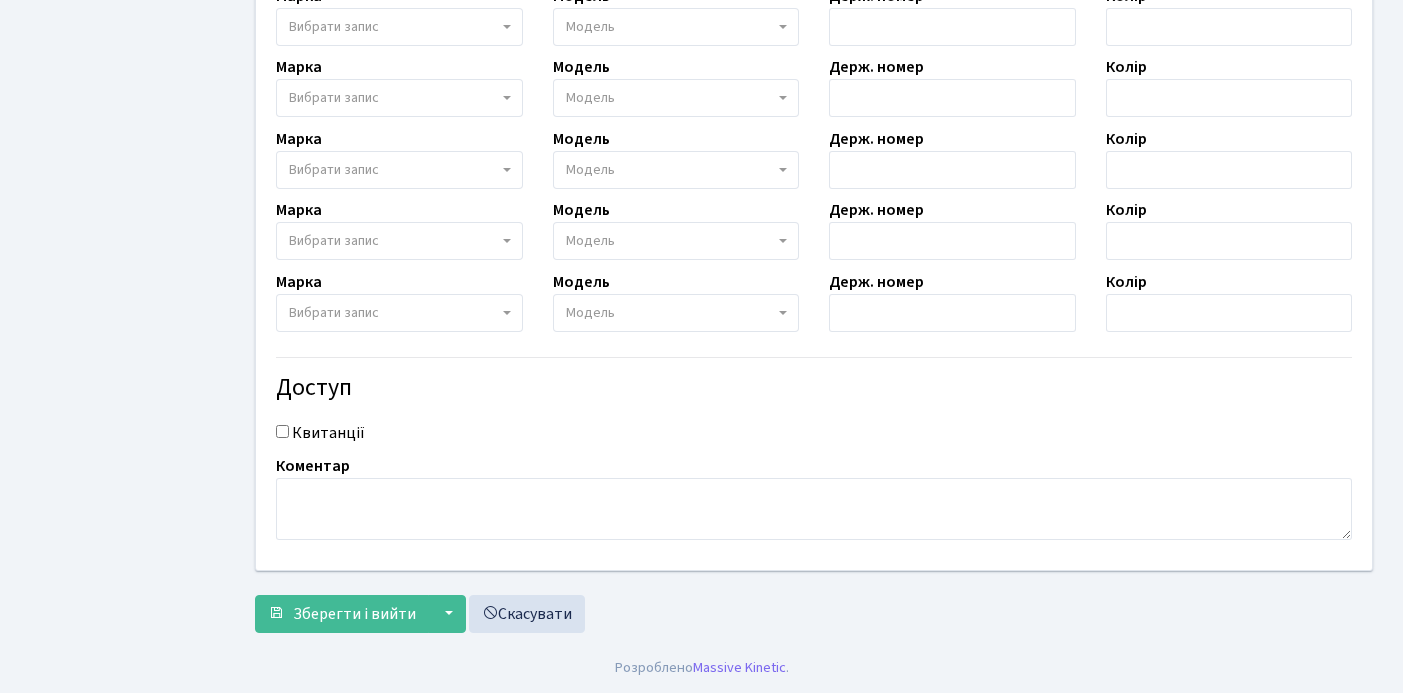 type on "0665755388" 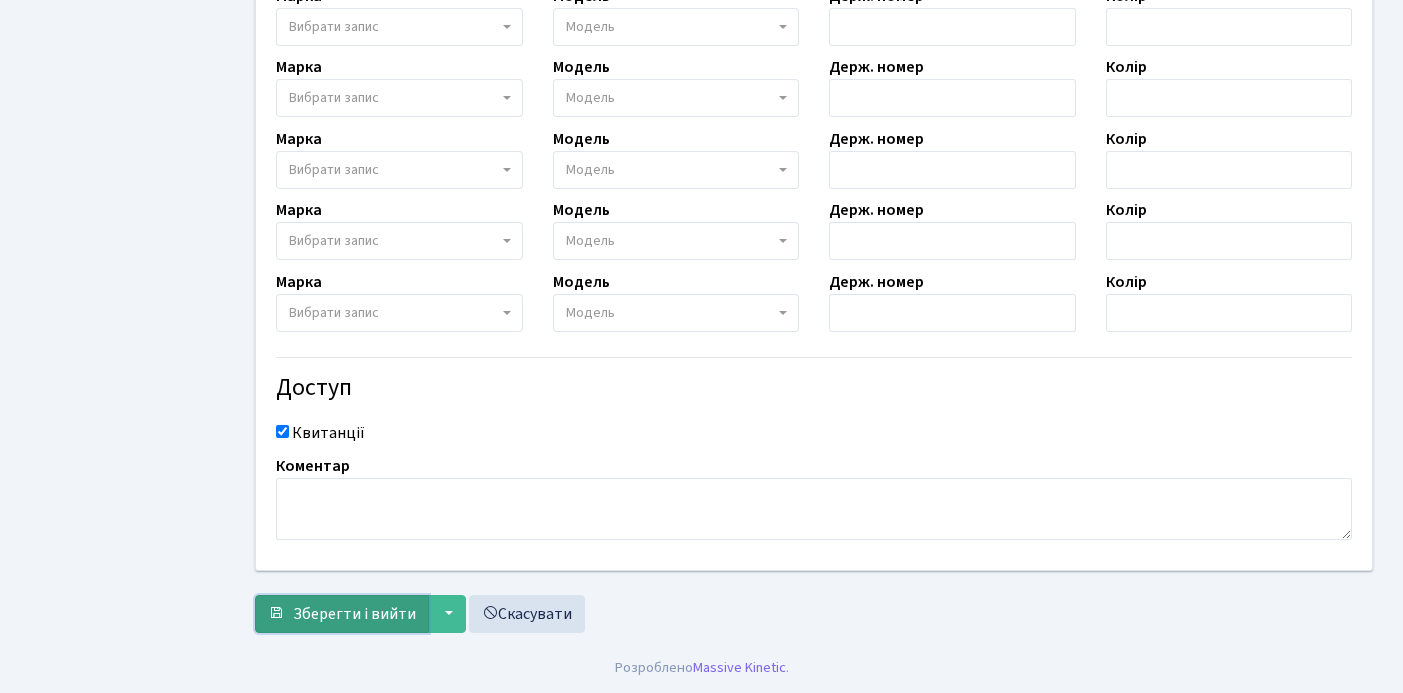 click on "Зберегти і вийти" at bounding box center (354, 614) 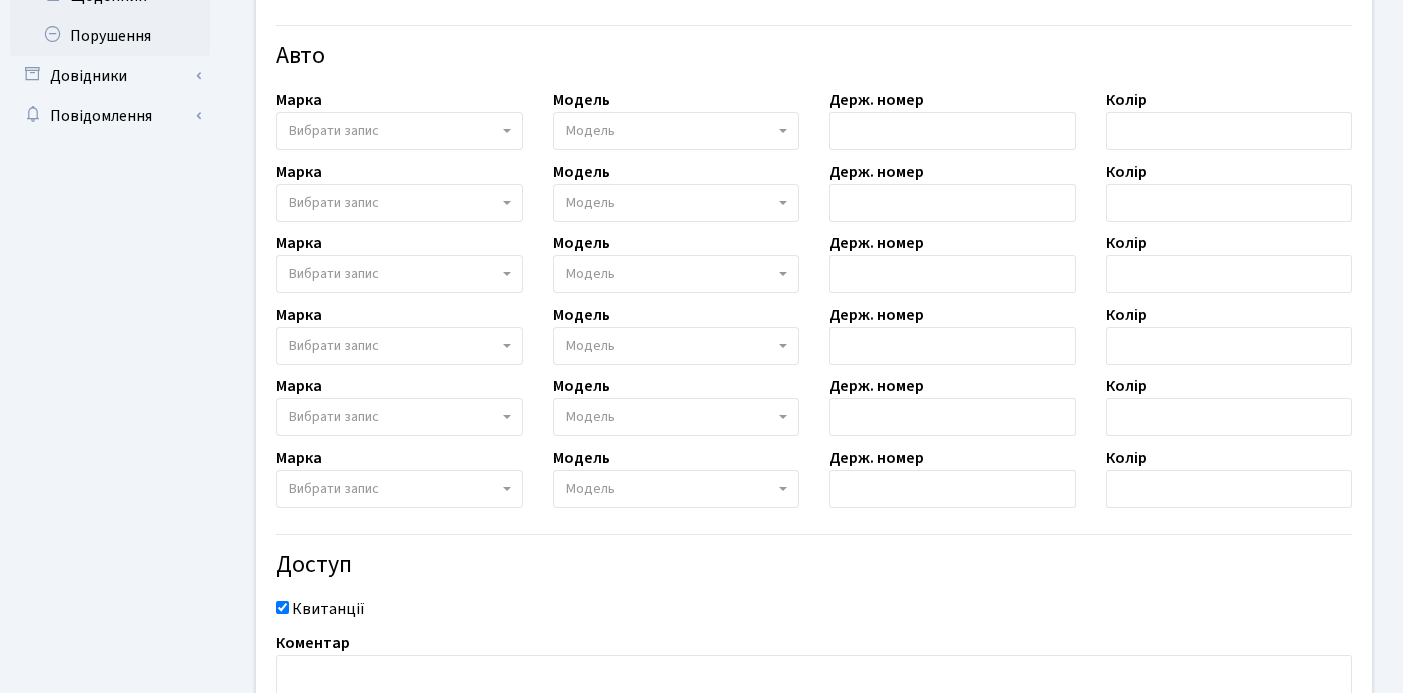 scroll, scrollTop: 461, scrollLeft: 0, axis: vertical 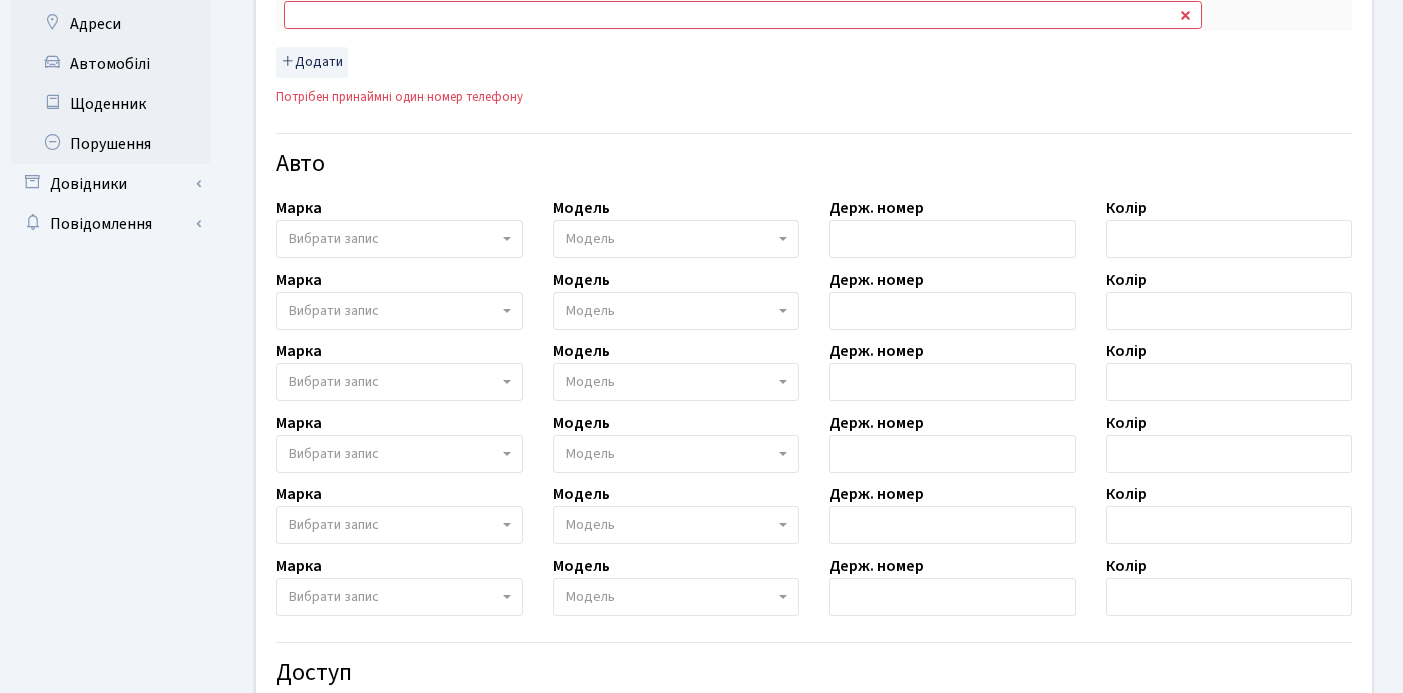 click at bounding box center [743, 15] 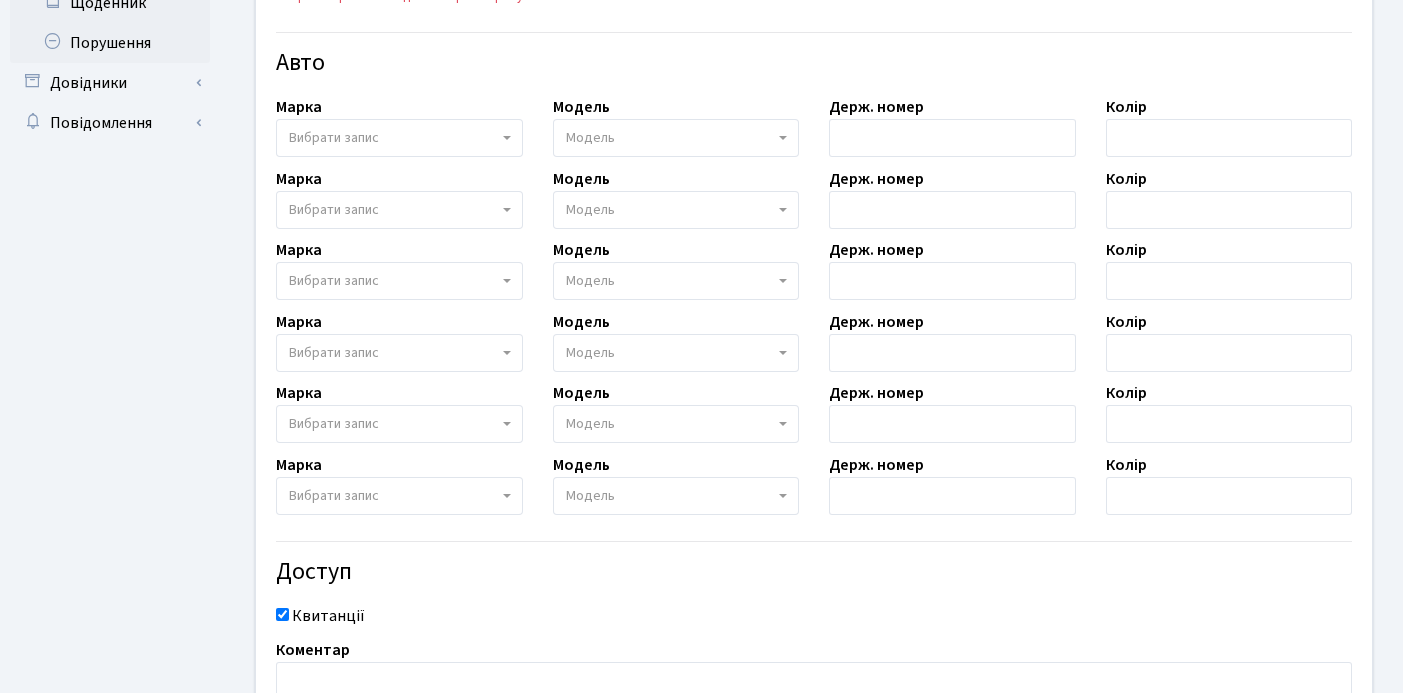 scroll, scrollTop: 745, scrollLeft: 0, axis: vertical 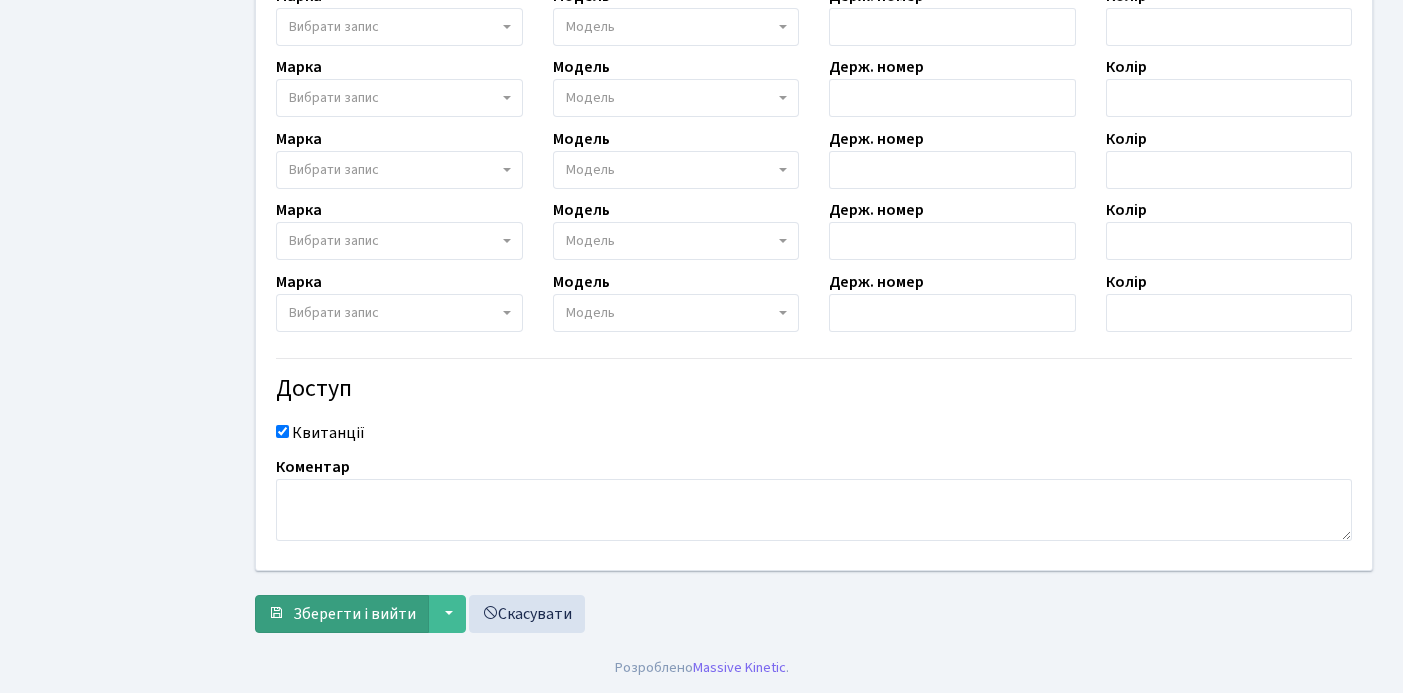 type on "0665755388" 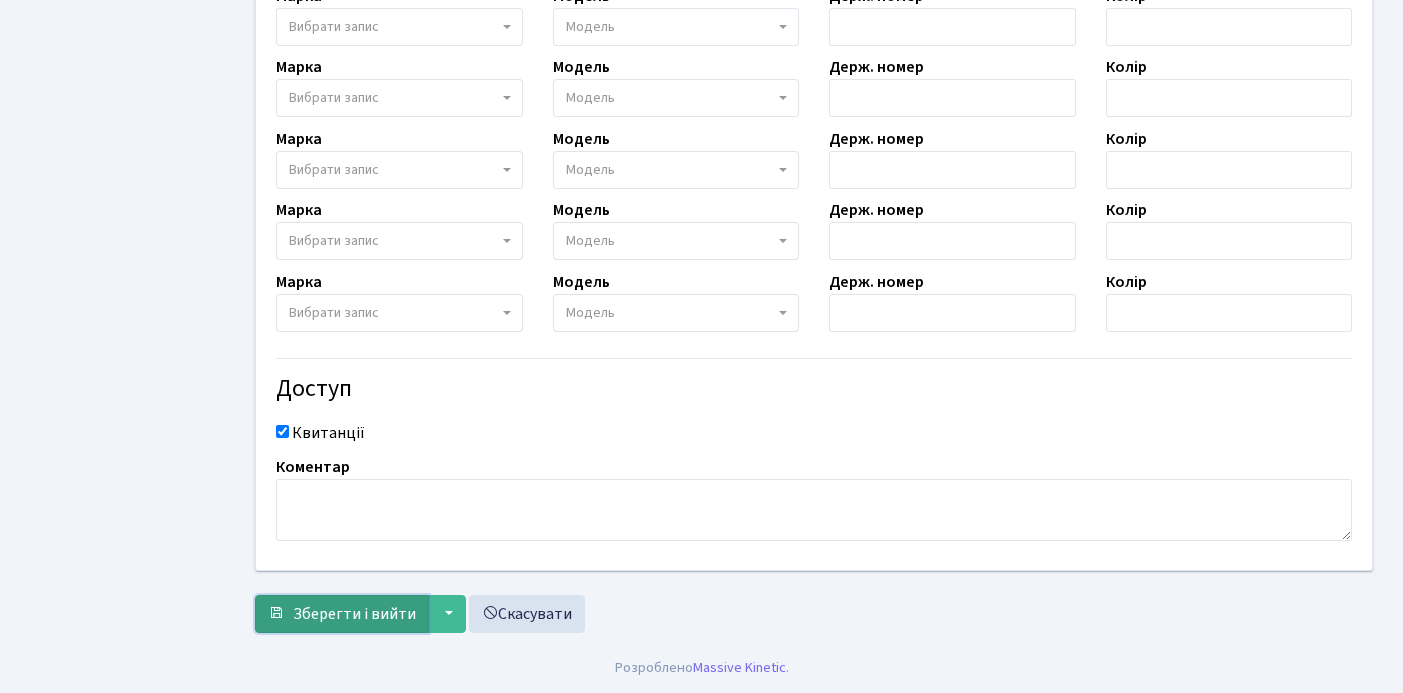 click on "Зберегти і вийти" at bounding box center (354, 614) 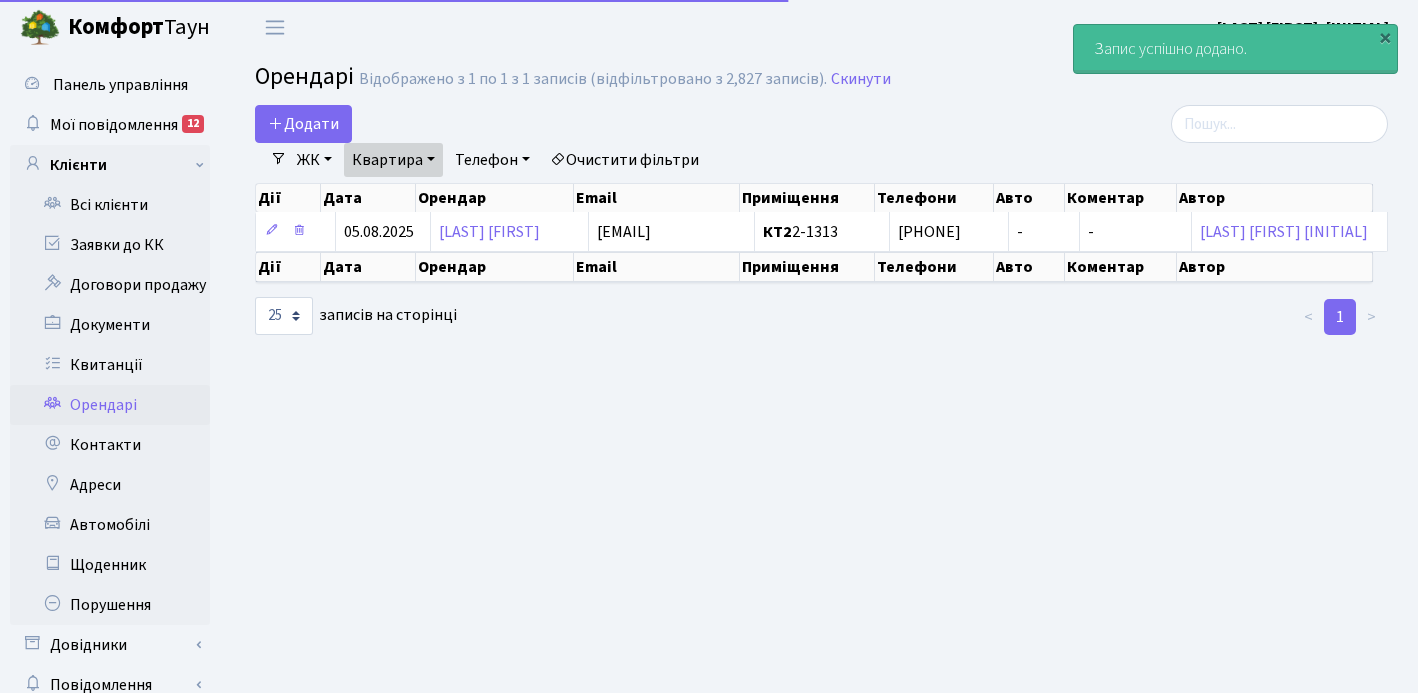 select on "25" 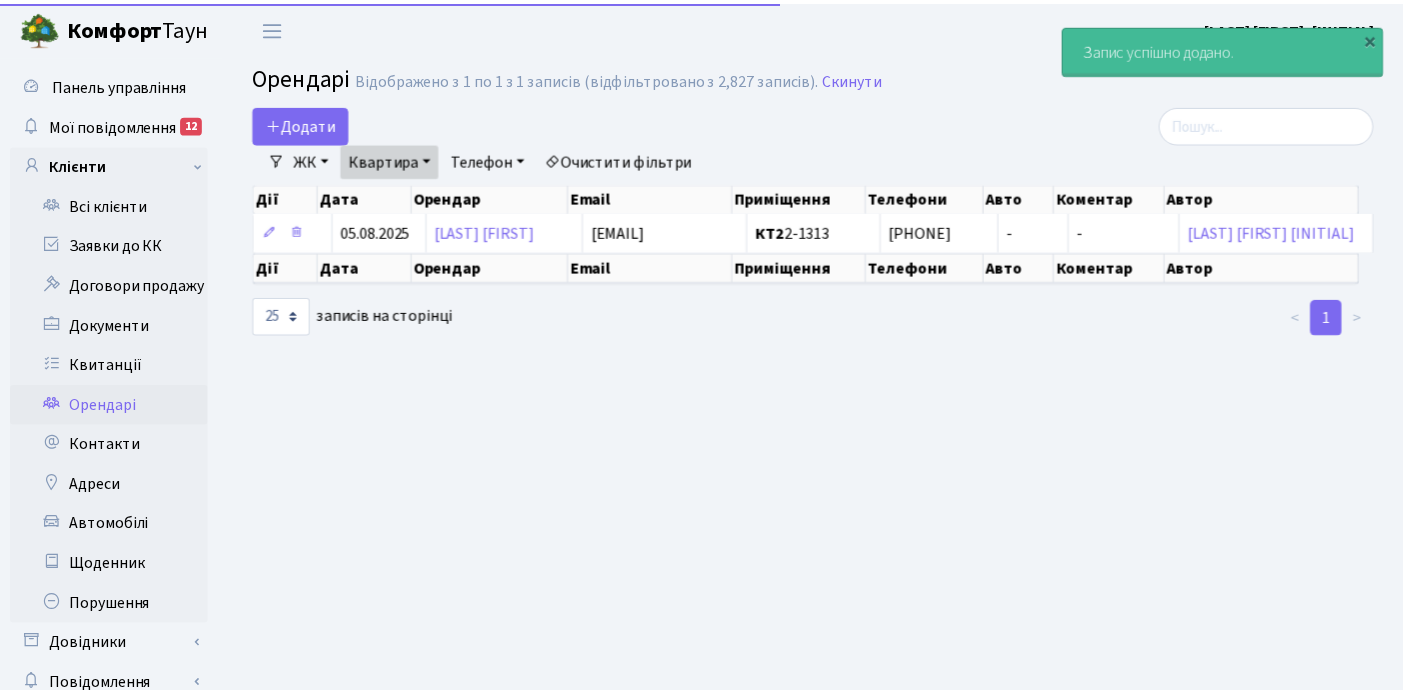 scroll, scrollTop: 0, scrollLeft: 0, axis: both 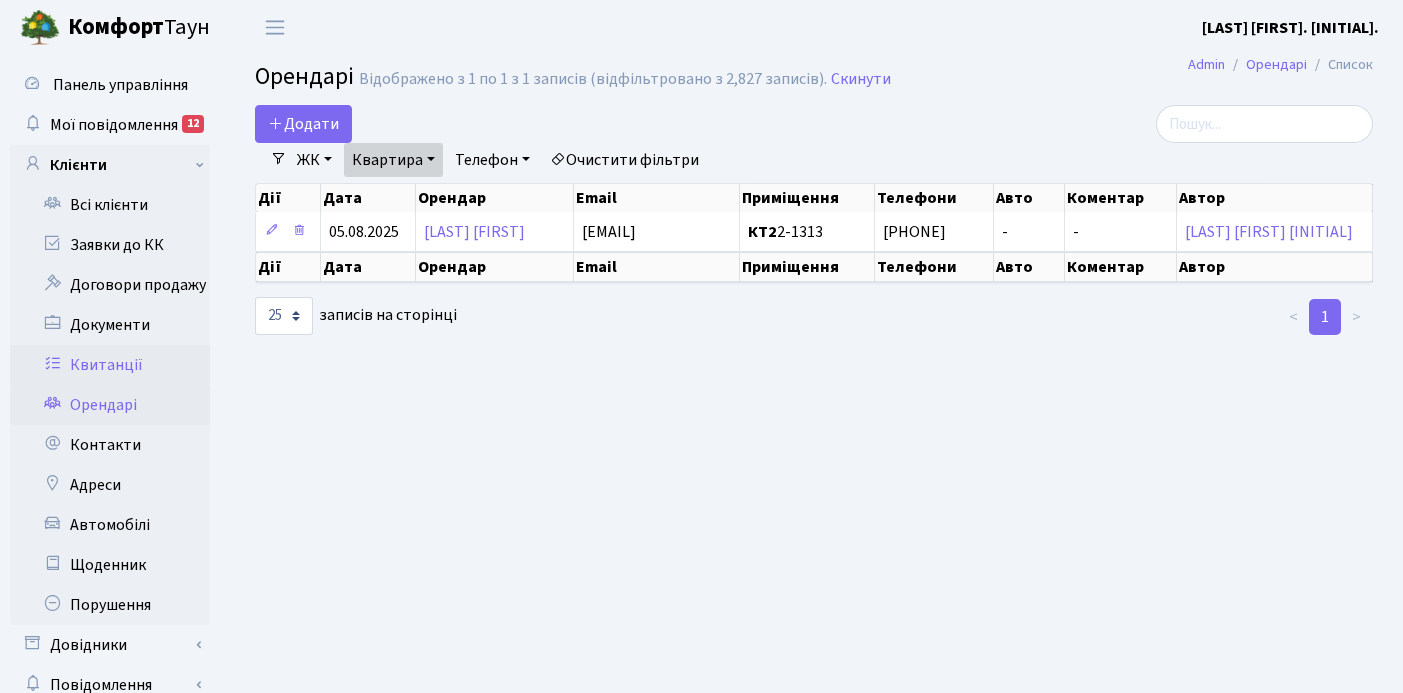 click on "Квитанції" at bounding box center [110, 365] 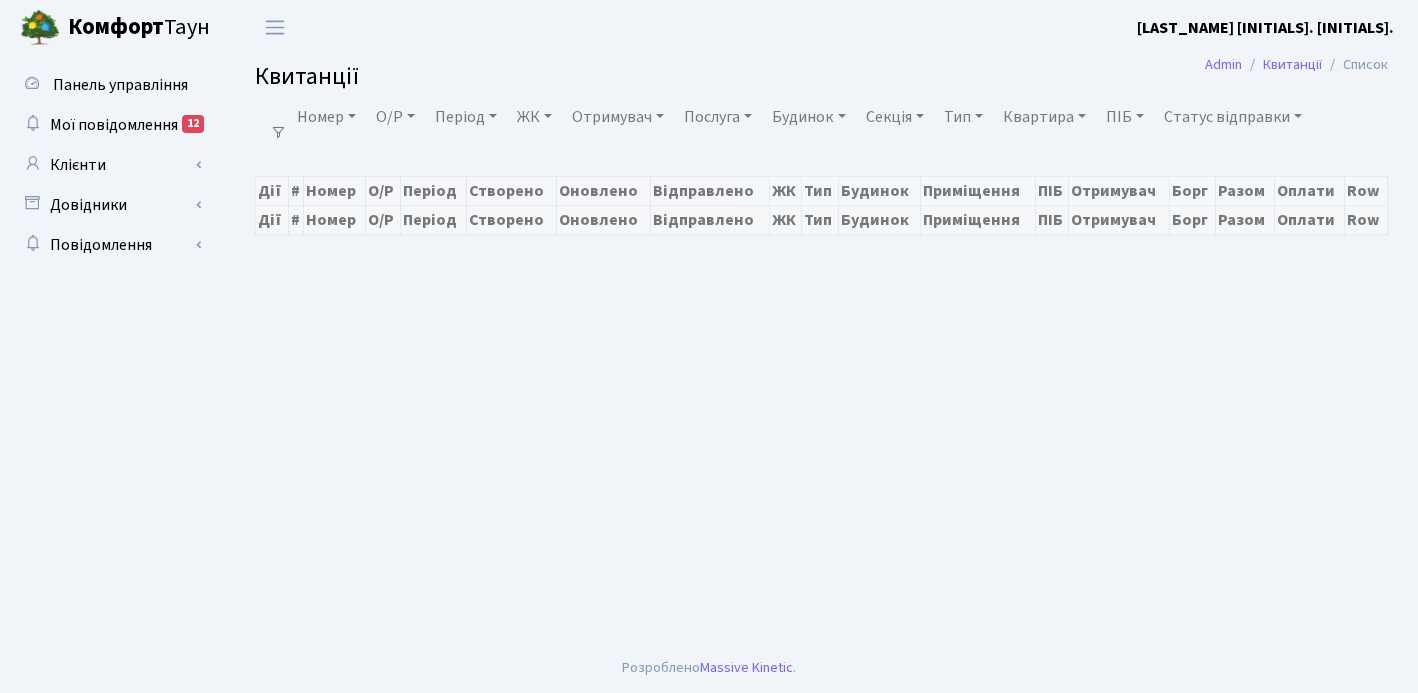 scroll, scrollTop: 0, scrollLeft: 0, axis: both 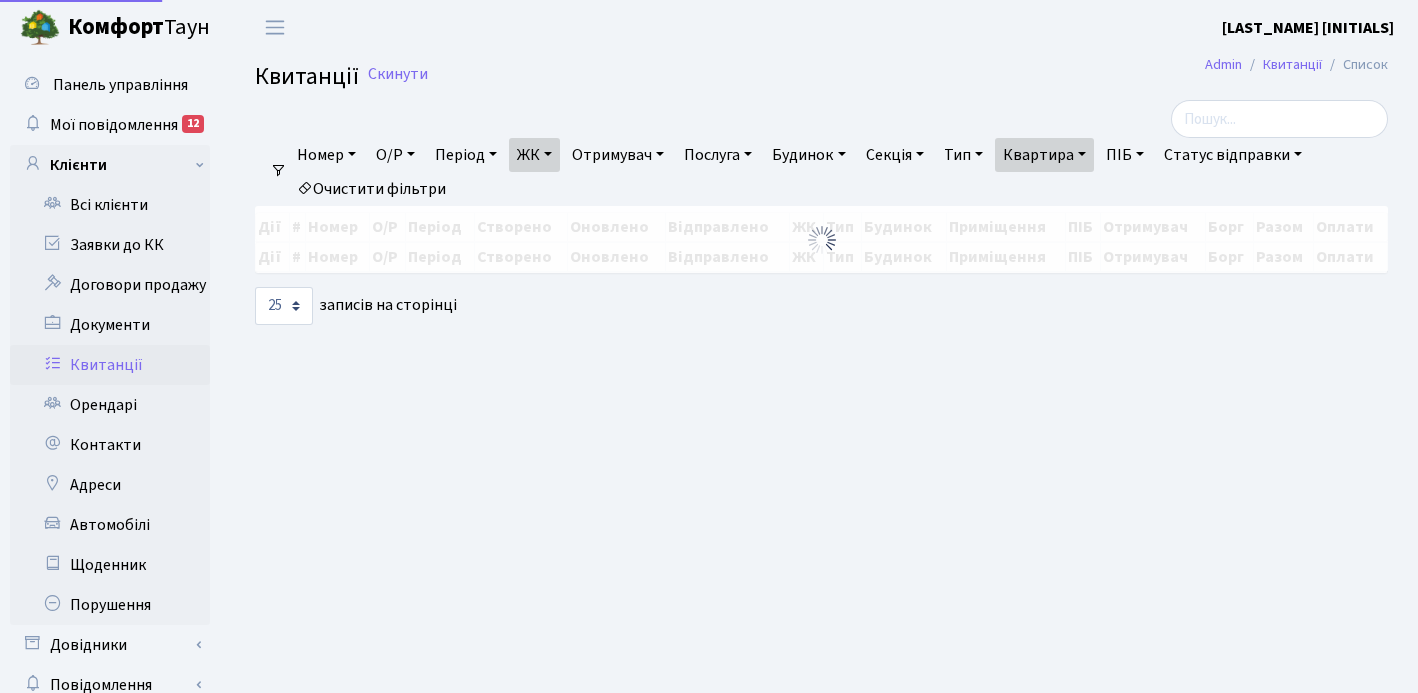 select on "25" 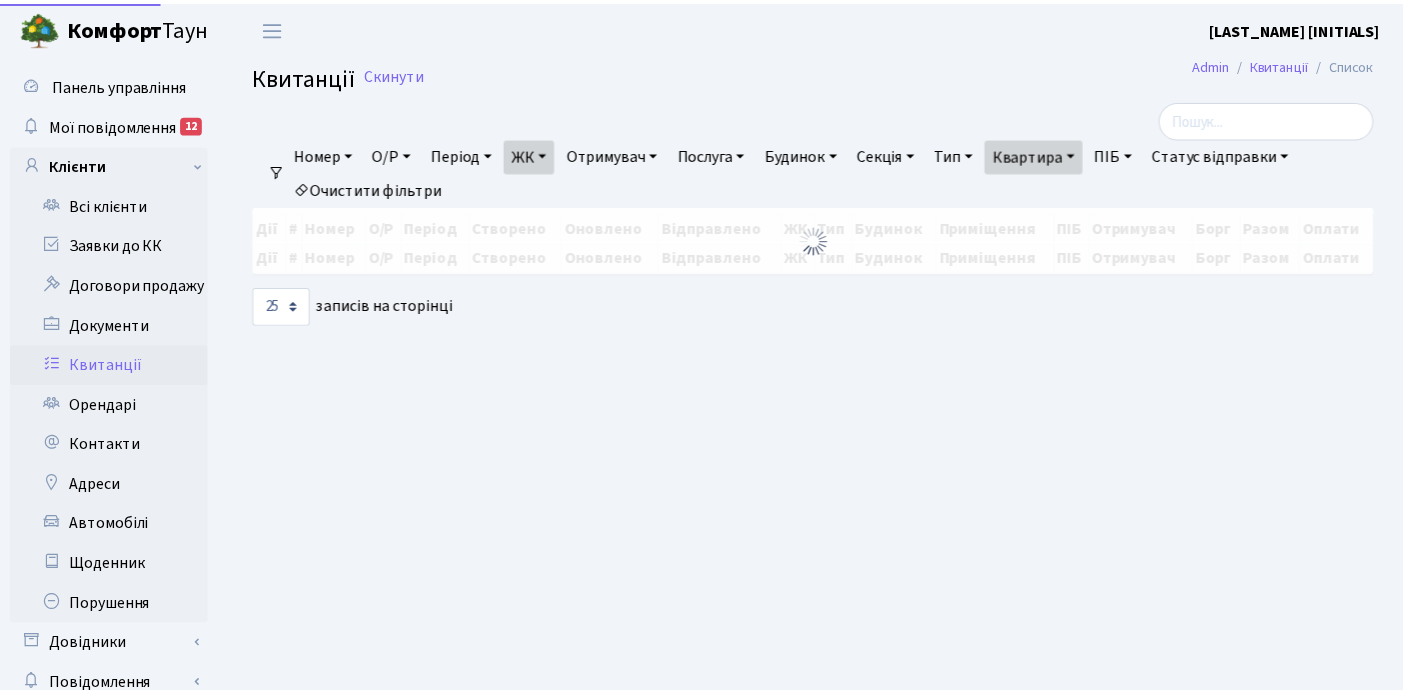 scroll, scrollTop: 0, scrollLeft: 0, axis: both 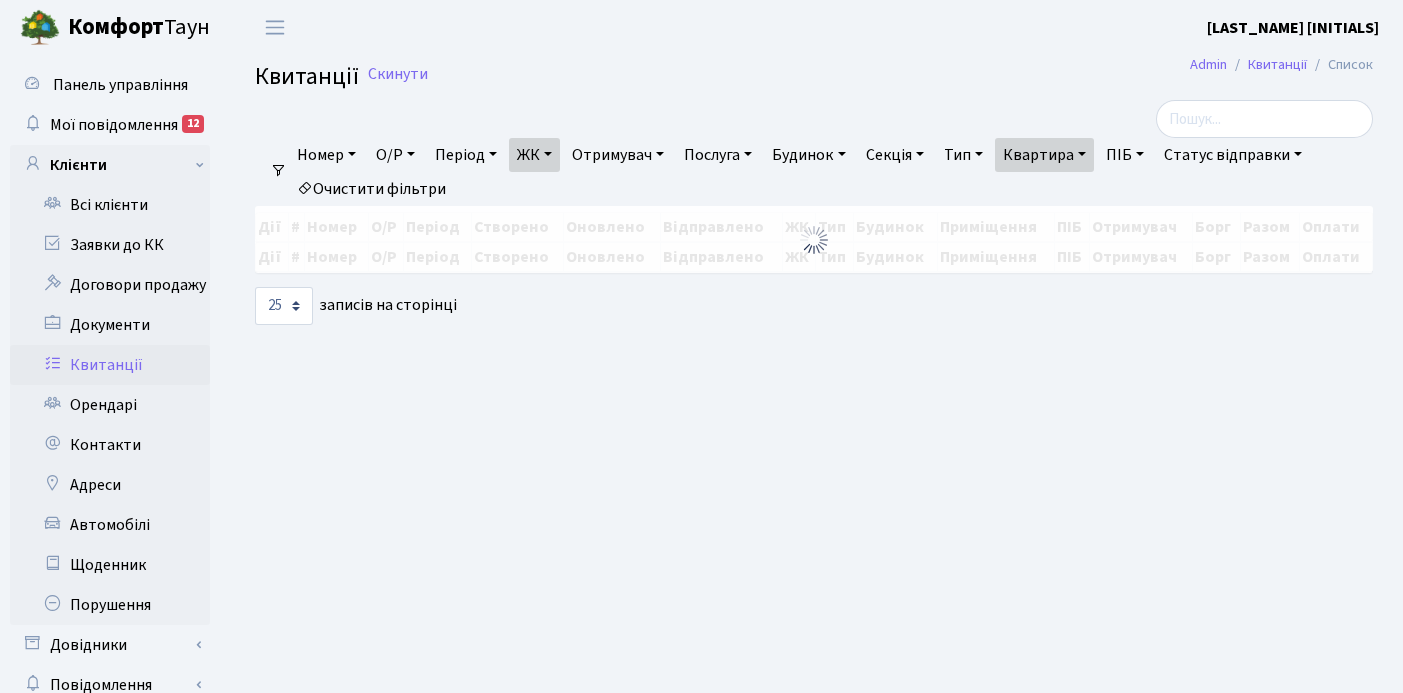 click on "Квартира" at bounding box center [1044, 155] 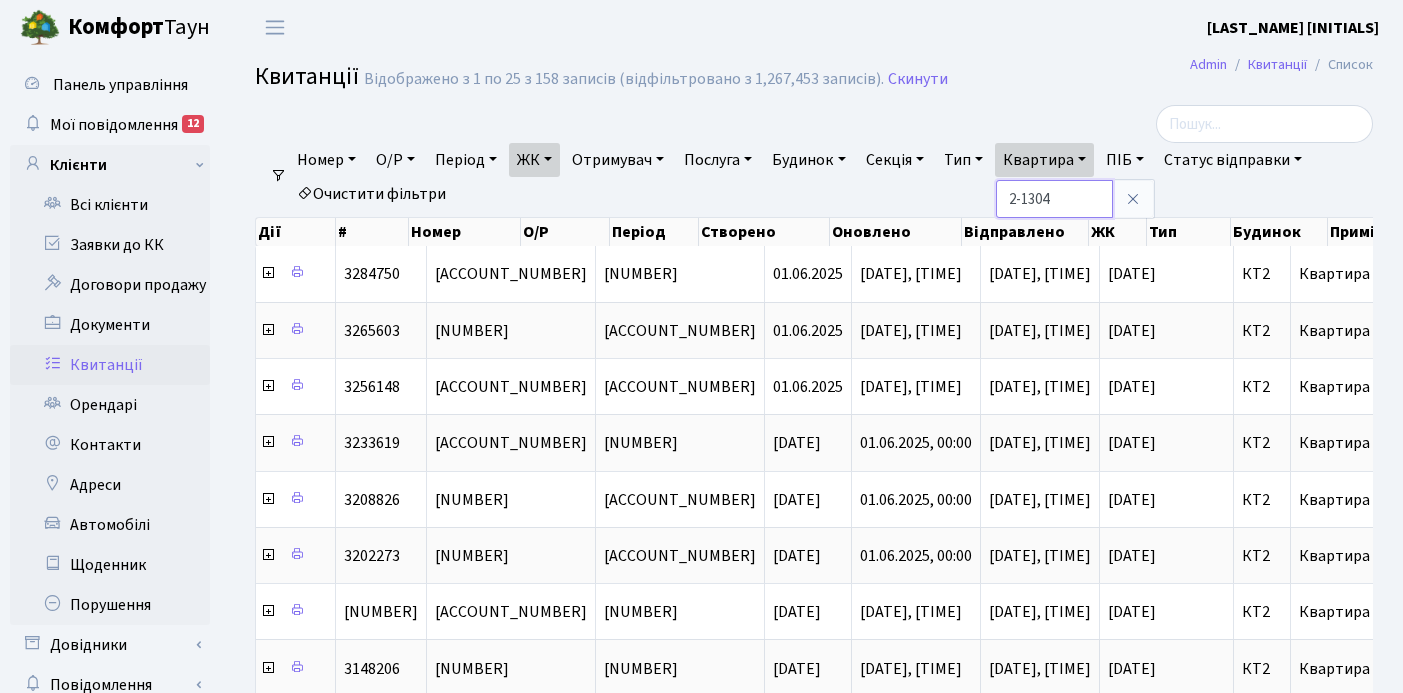 click on "2-1304" at bounding box center (1054, 199) 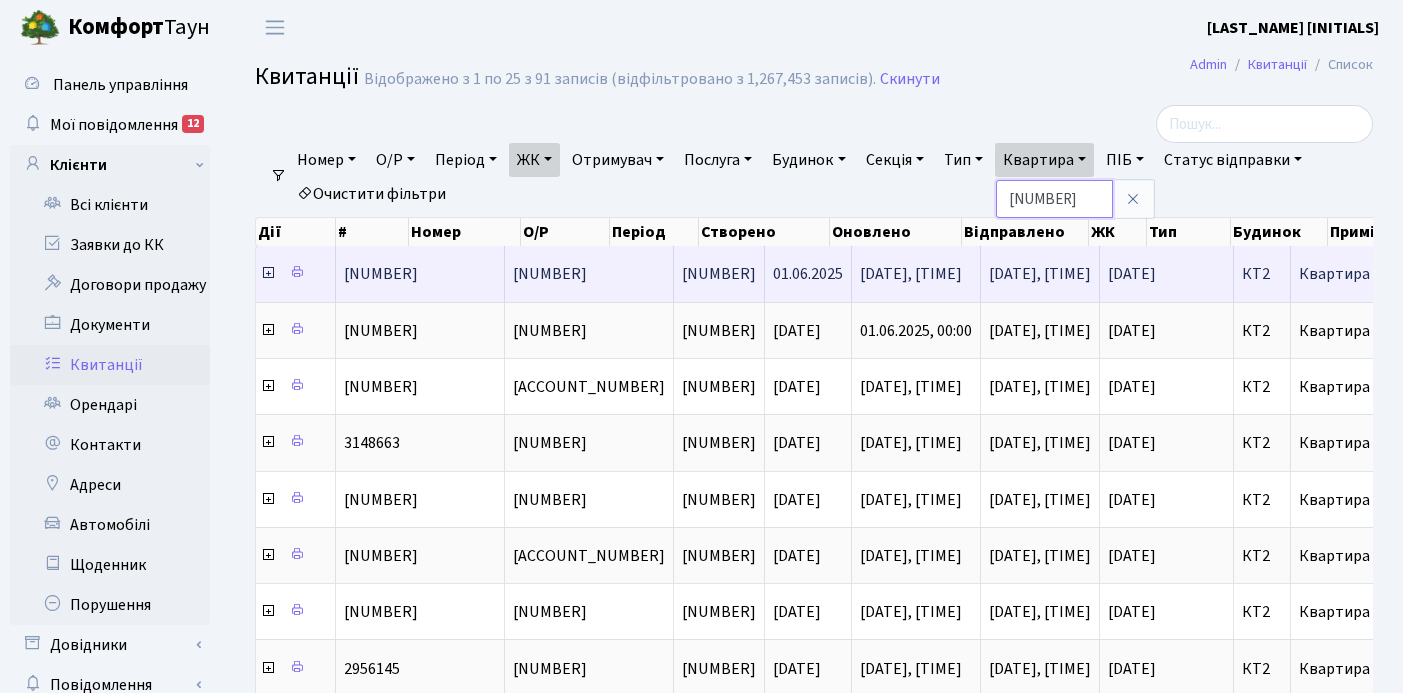 scroll, scrollTop: 0, scrollLeft: 627, axis: horizontal 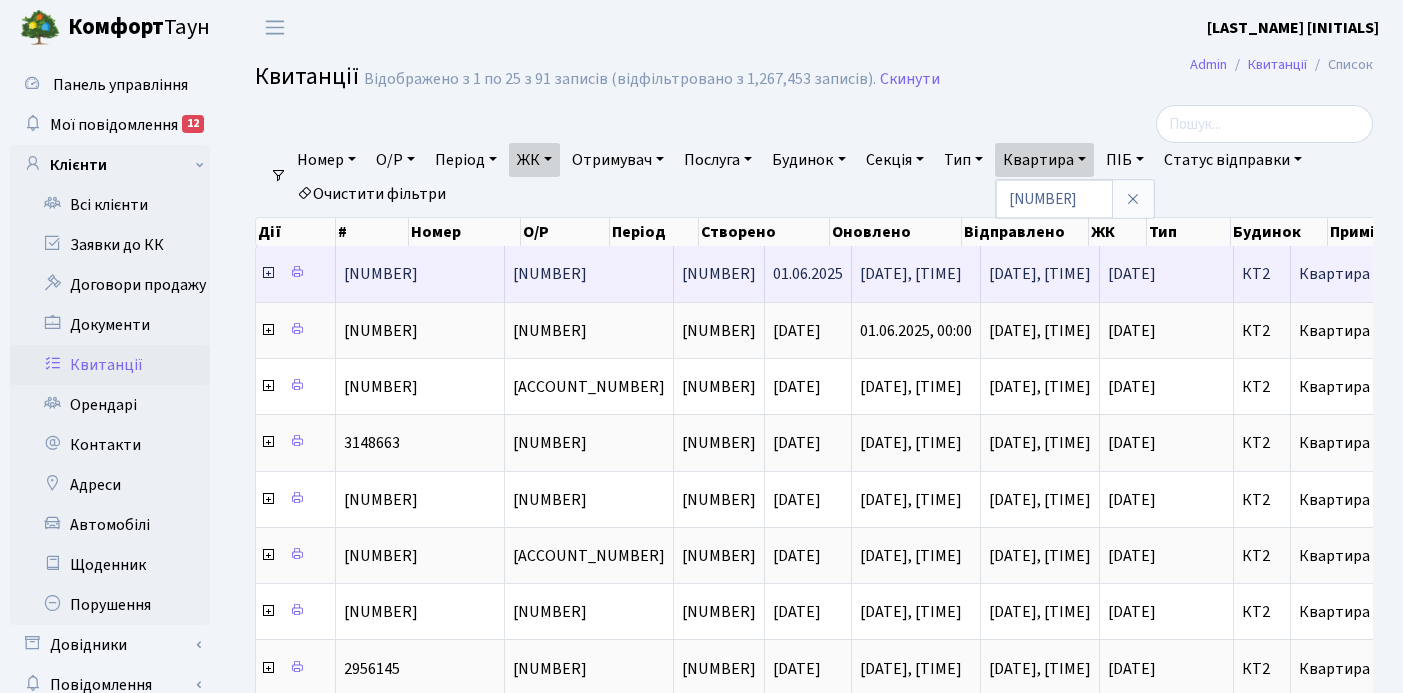 click at bounding box center [268, 273] 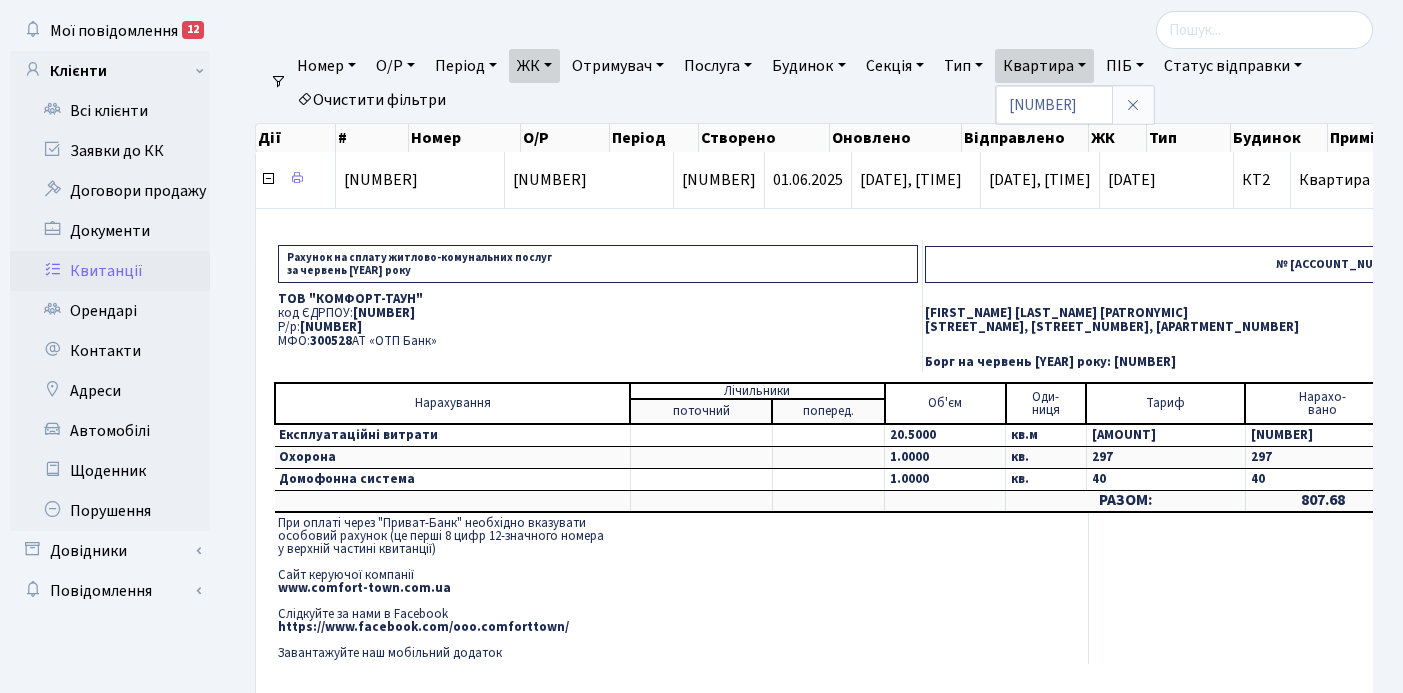 scroll, scrollTop: 121, scrollLeft: 0, axis: vertical 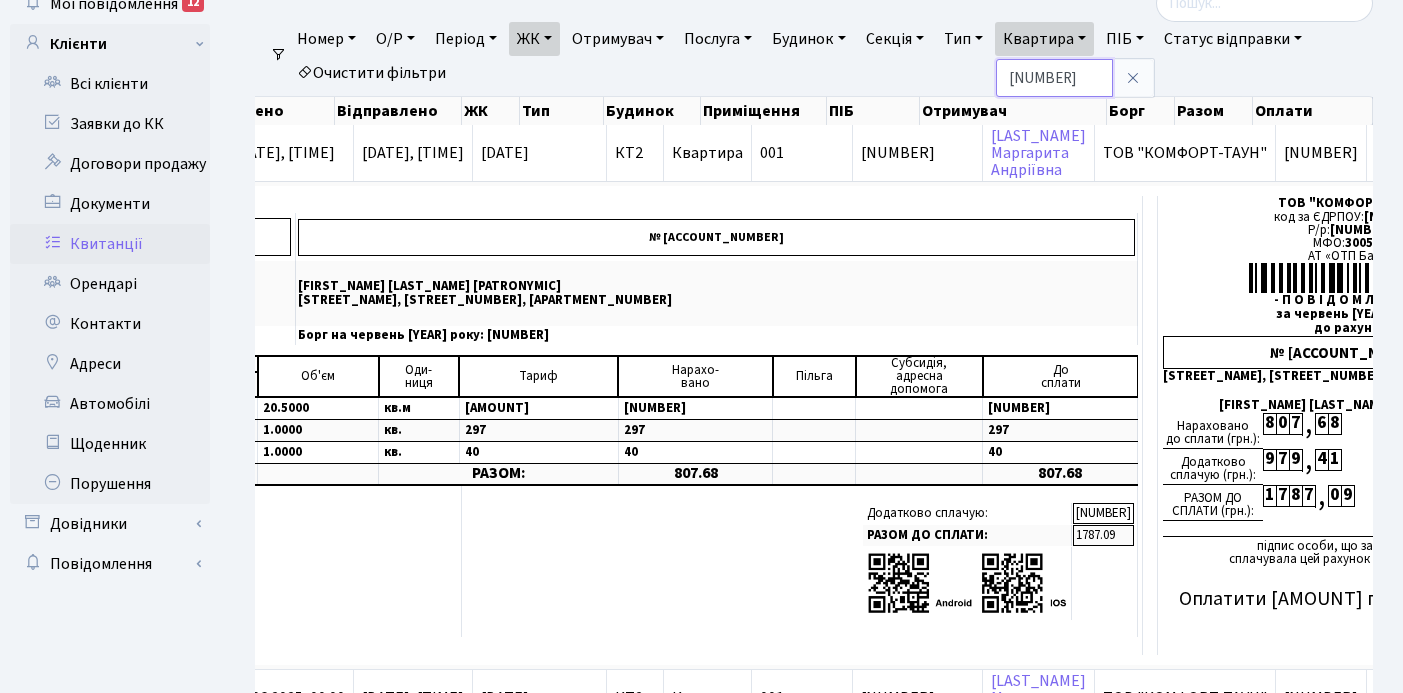 click on "[NUMBER]" at bounding box center [1054, 78] 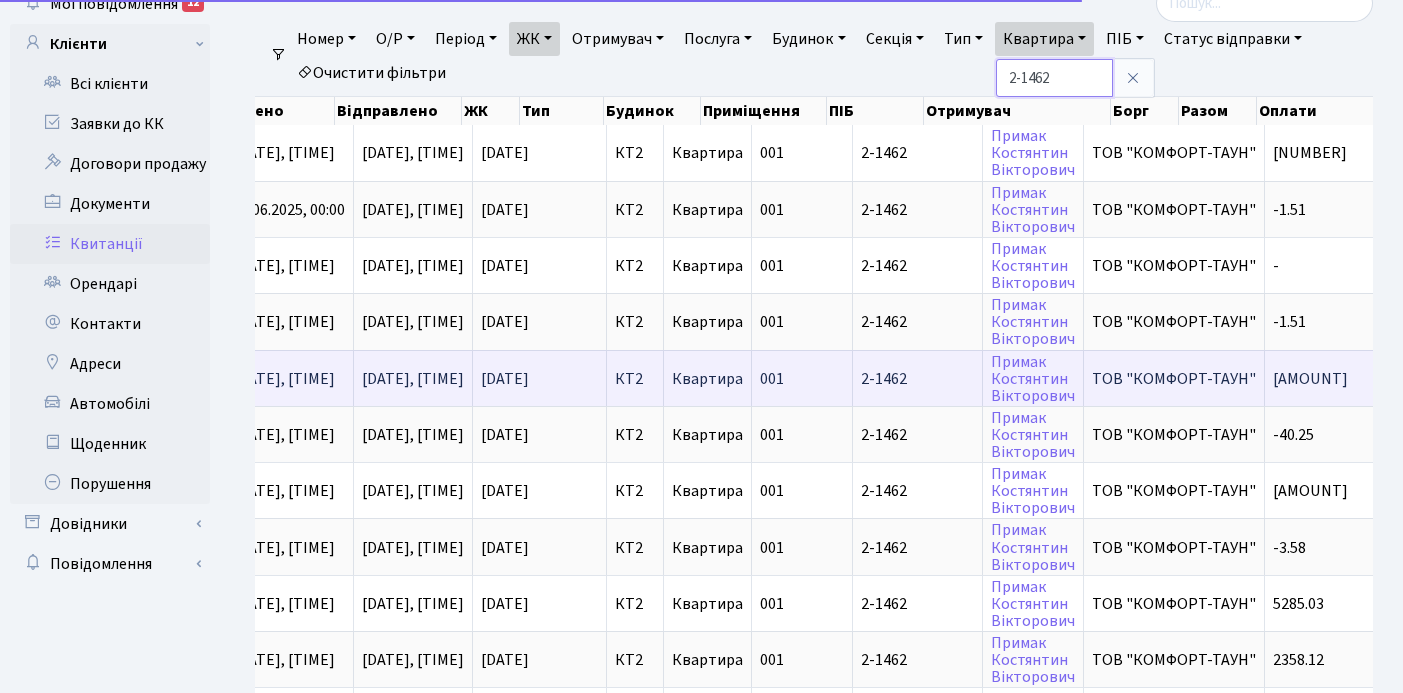 scroll, scrollTop: 0, scrollLeft: 607, axis: horizontal 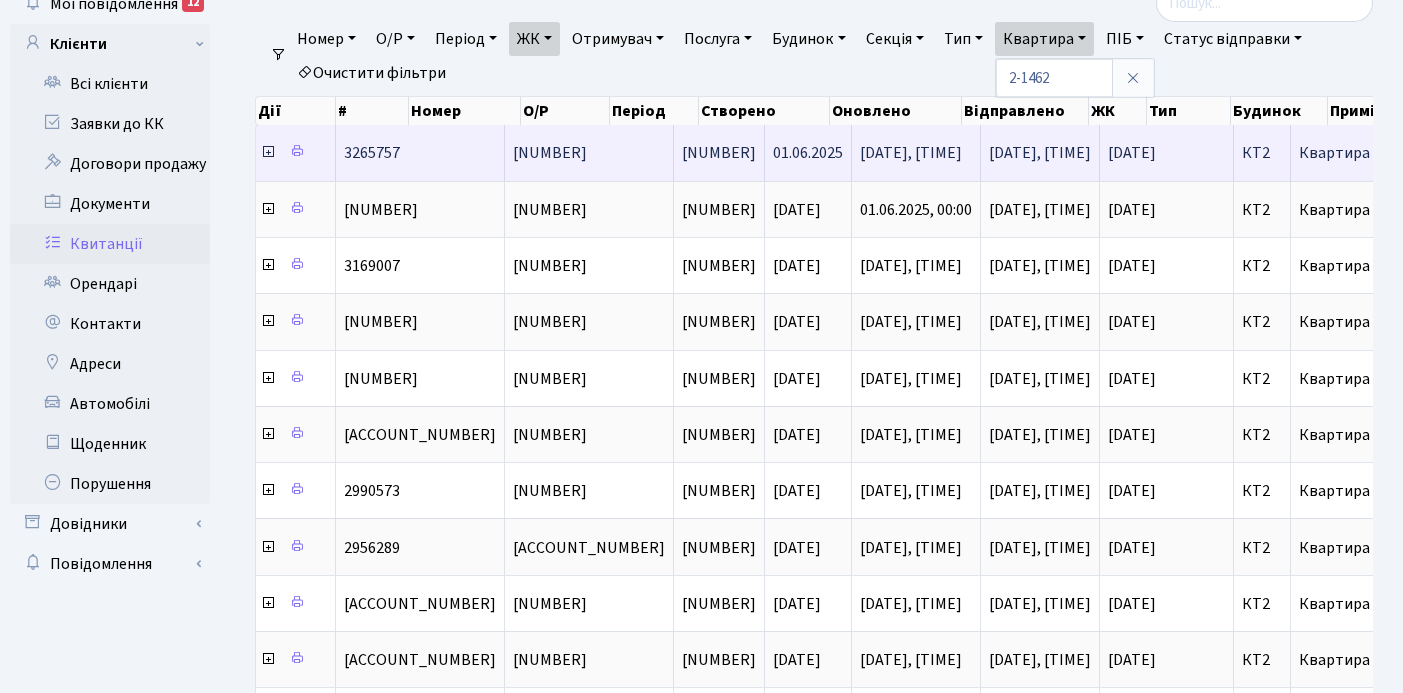 click at bounding box center (268, 152) 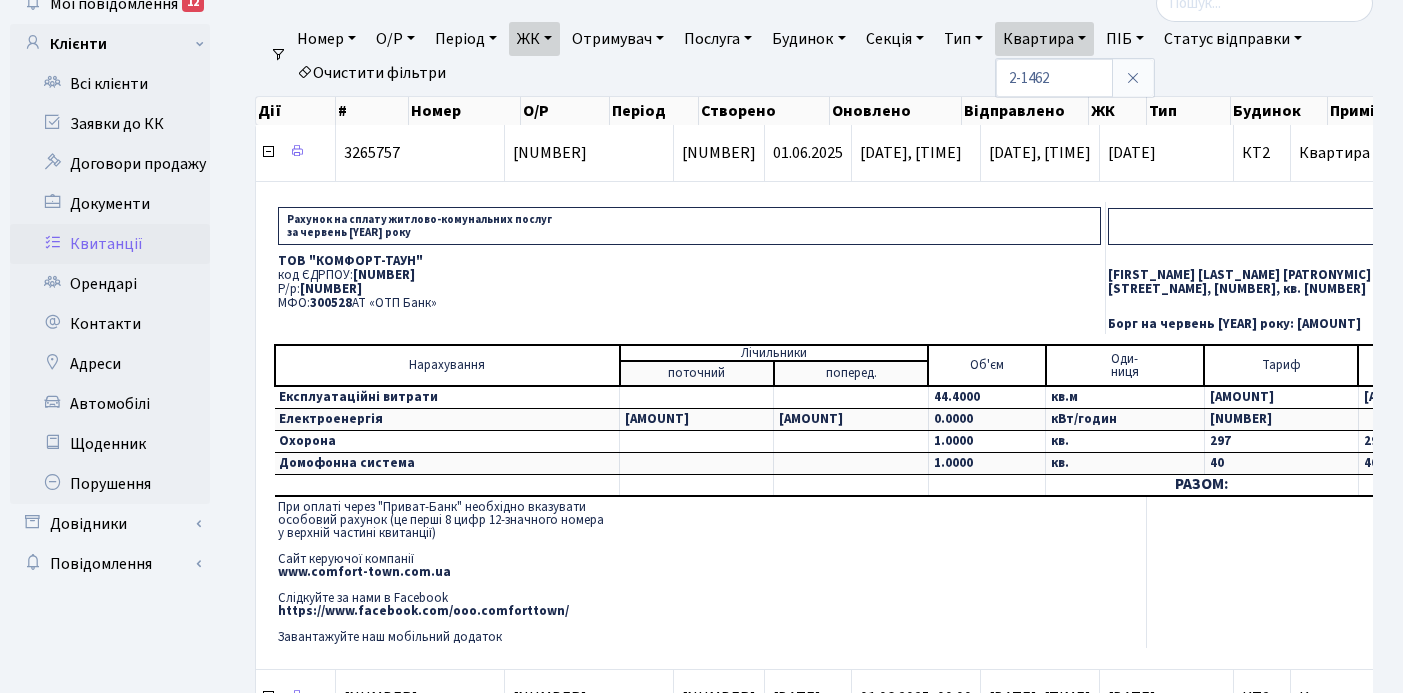 scroll, scrollTop: 125, scrollLeft: 0, axis: vertical 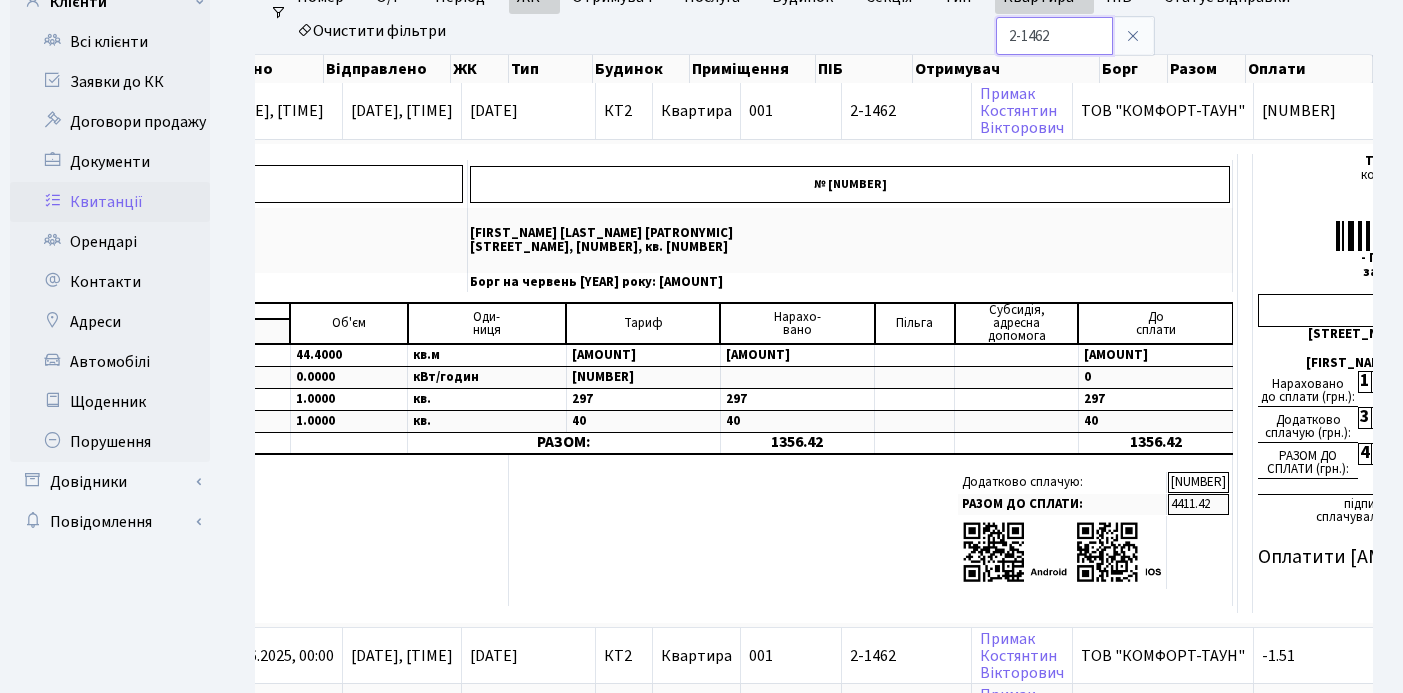 click on "2-1462" at bounding box center (1054, 36) 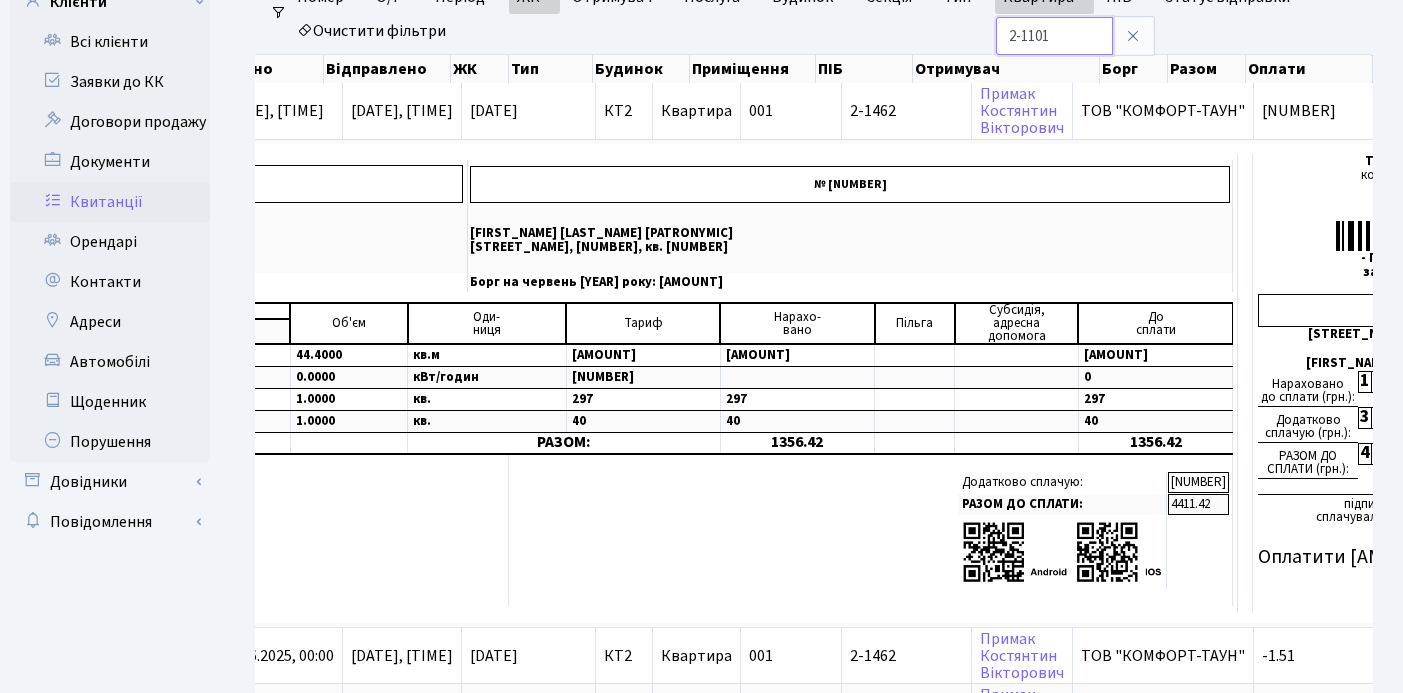 type on "2-1101" 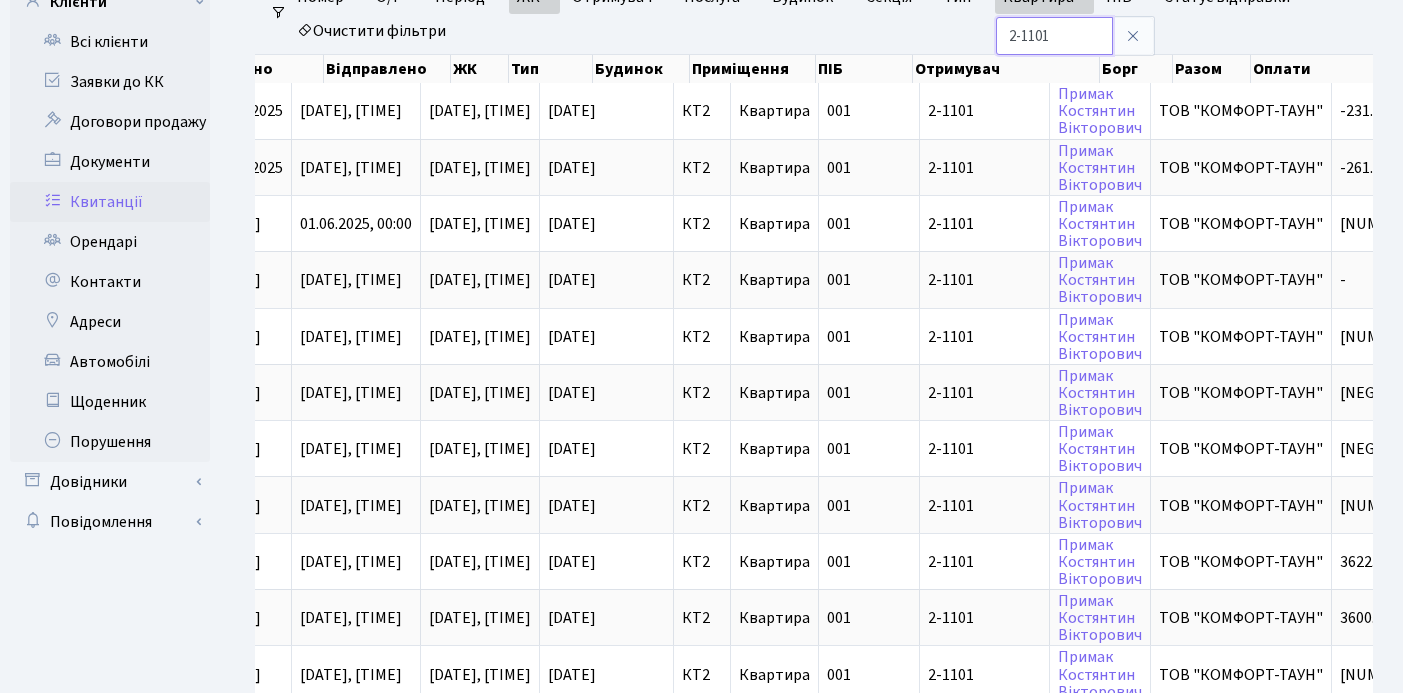 scroll, scrollTop: 0, scrollLeft: 612, axis: horizontal 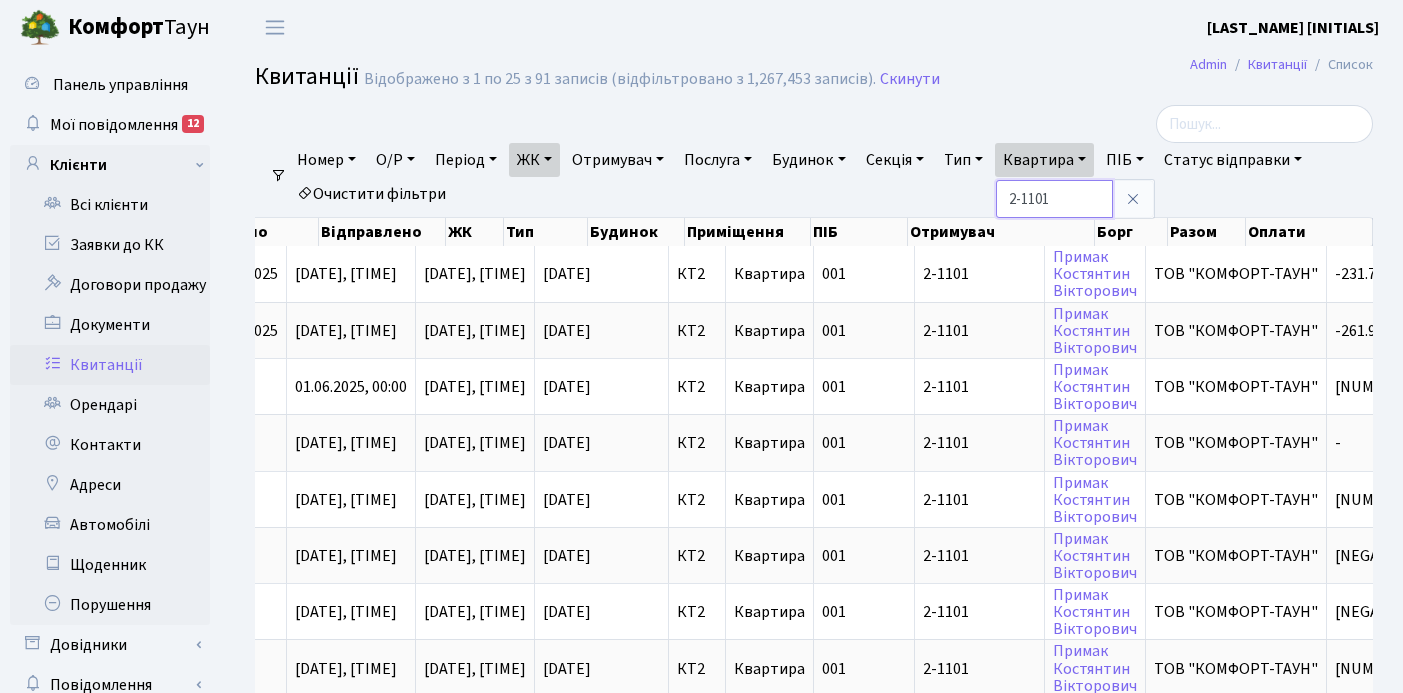 drag, startPoint x: 1086, startPoint y: 203, endPoint x: 1005, endPoint y: 195, distance: 81.394104 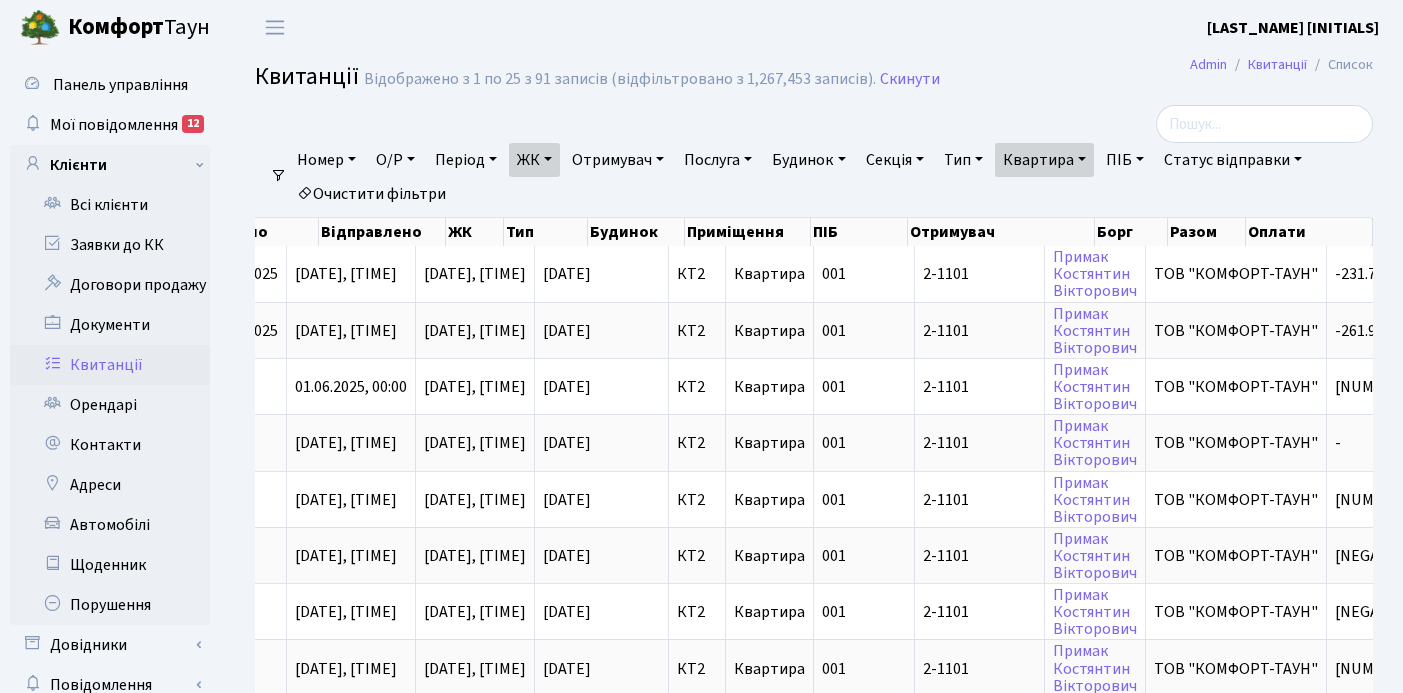 click on "Квартира" at bounding box center (1044, 160) 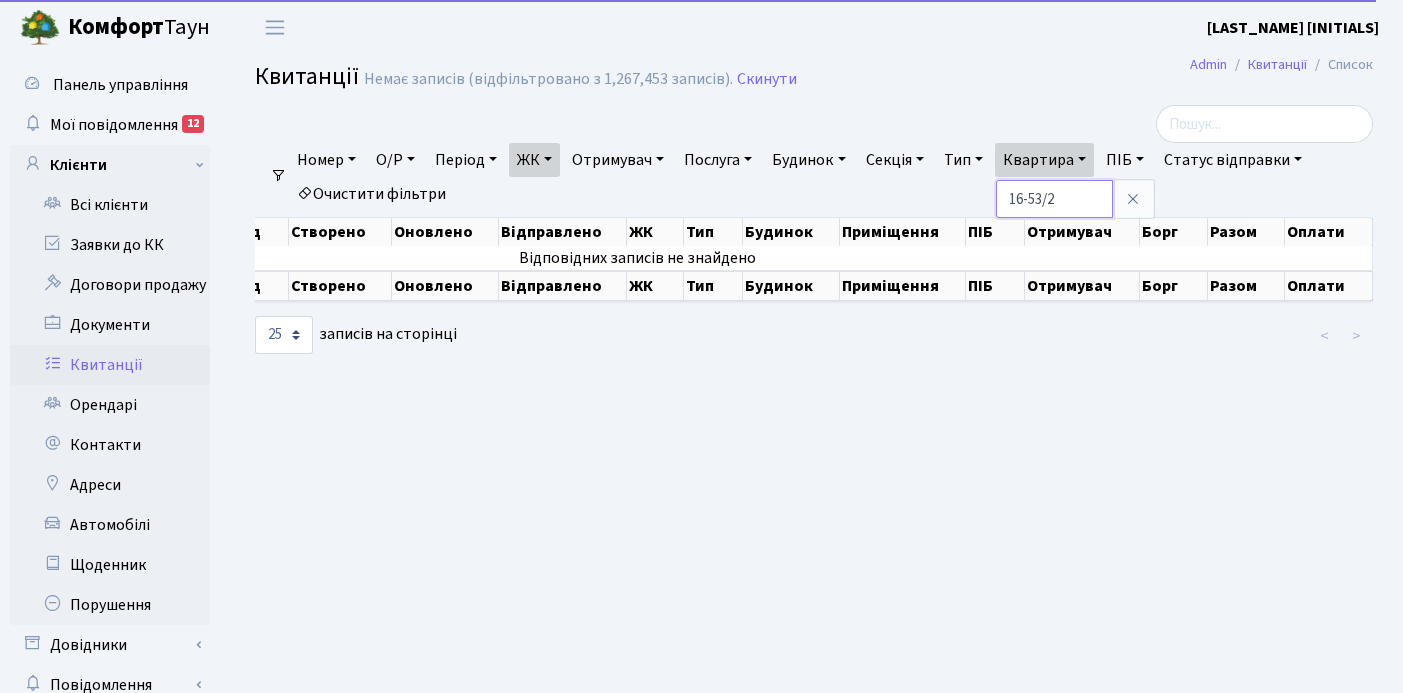 scroll, scrollTop: 0, scrollLeft: 312, axis: horizontal 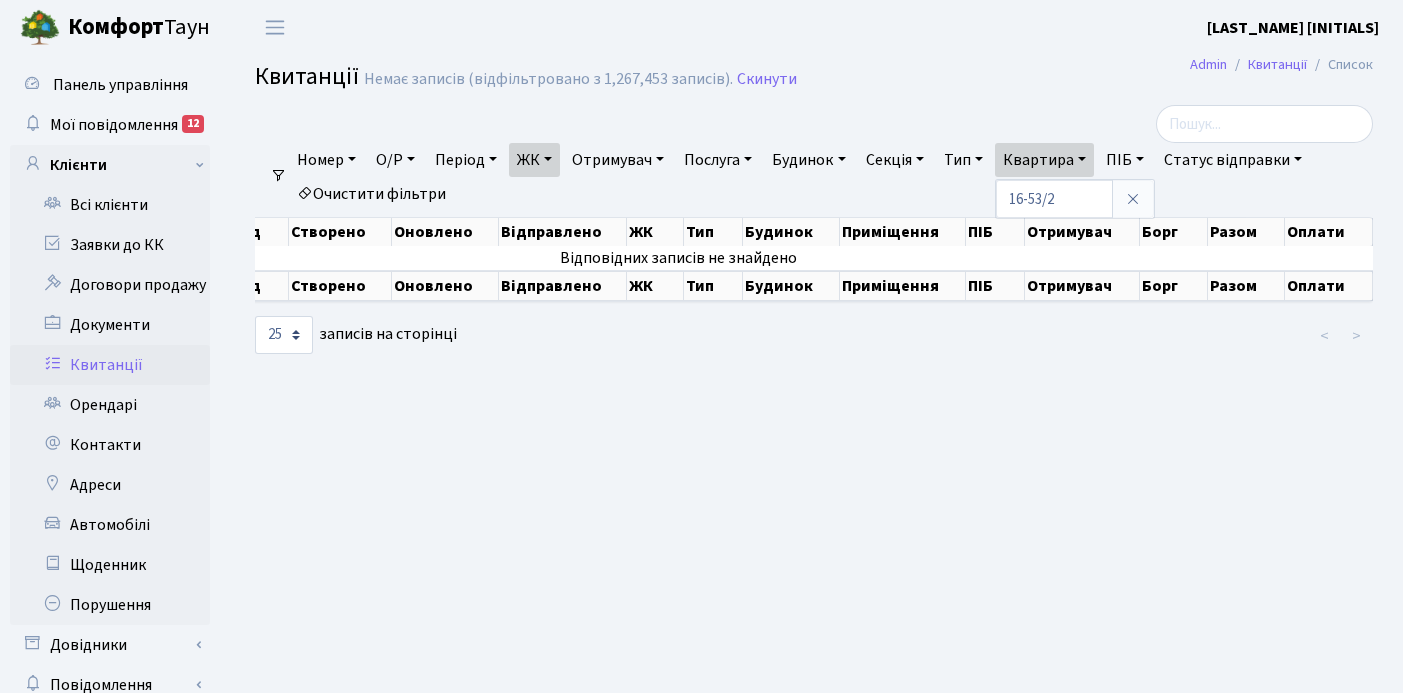 click on "ЖК" at bounding box center (534, 160) 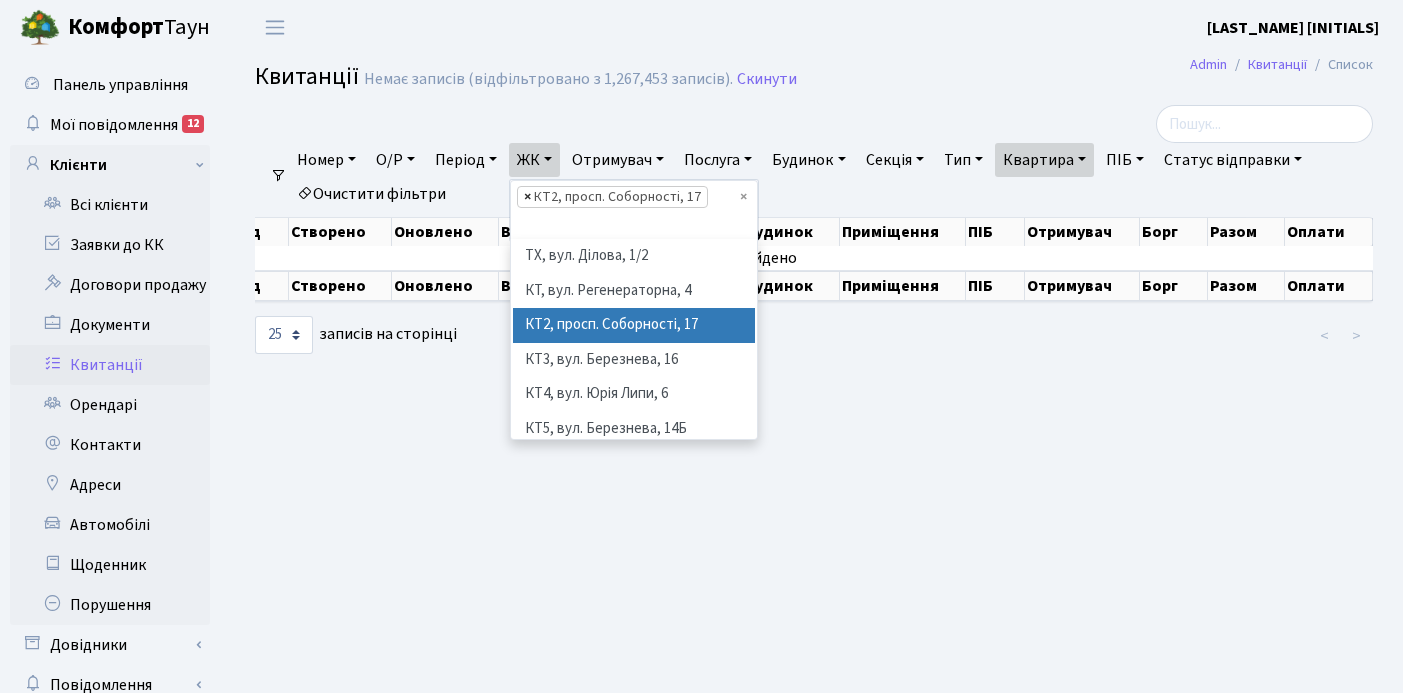 click on "×" at bounding box center [527, 197] 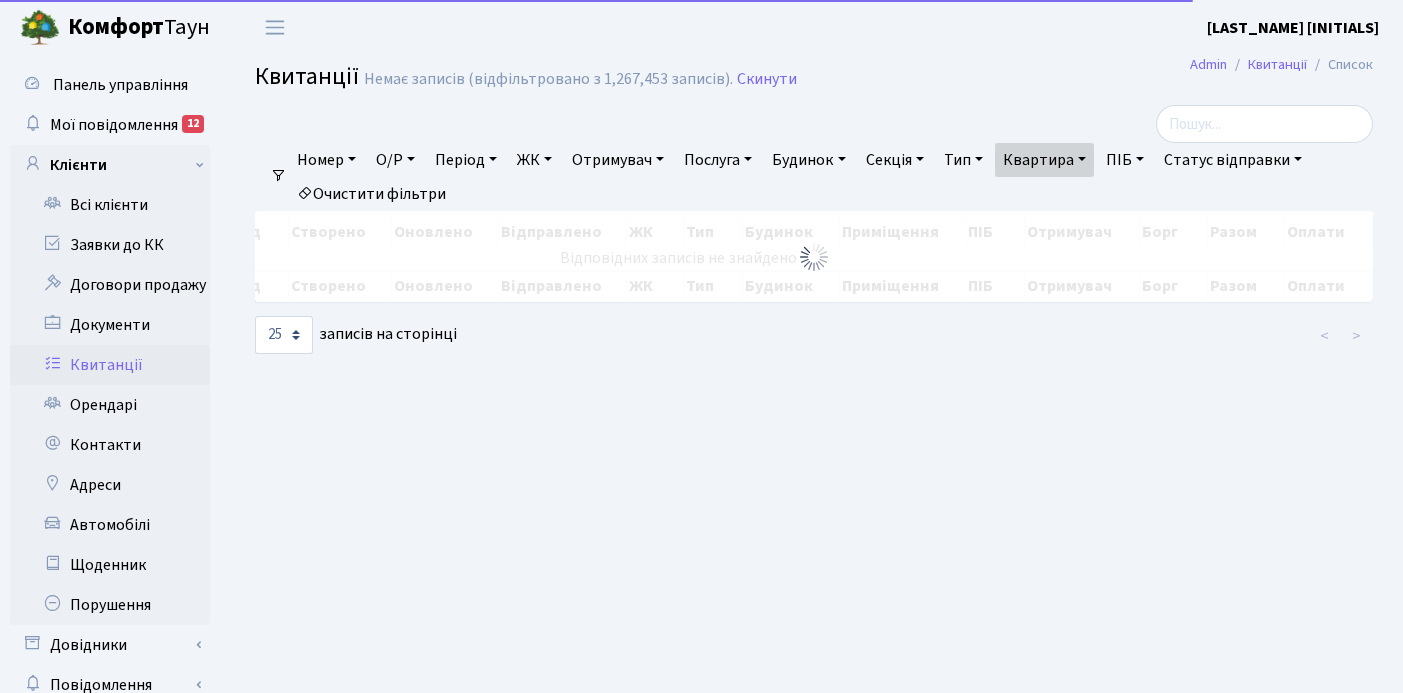 click on "ЖК" at bounding box center [534, 160] 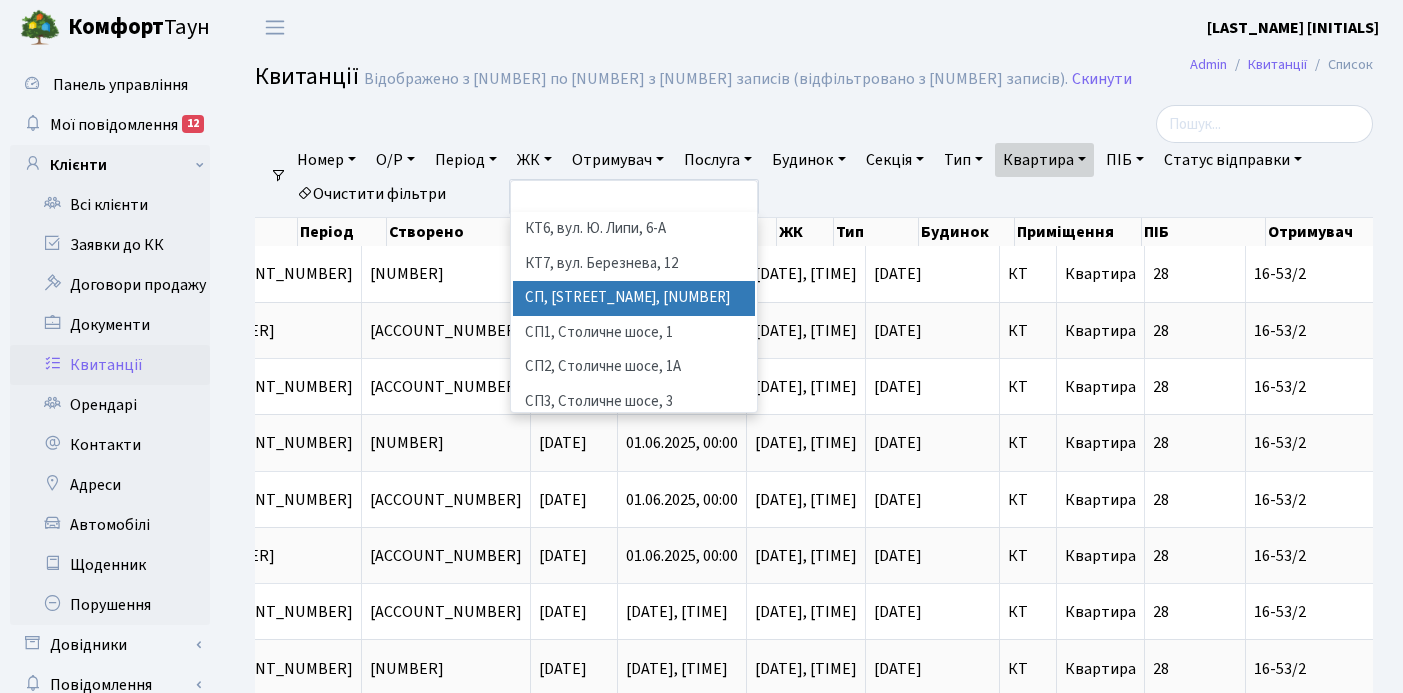 scroll, scrollTop: 0, scrollLeft: 0, axis: both 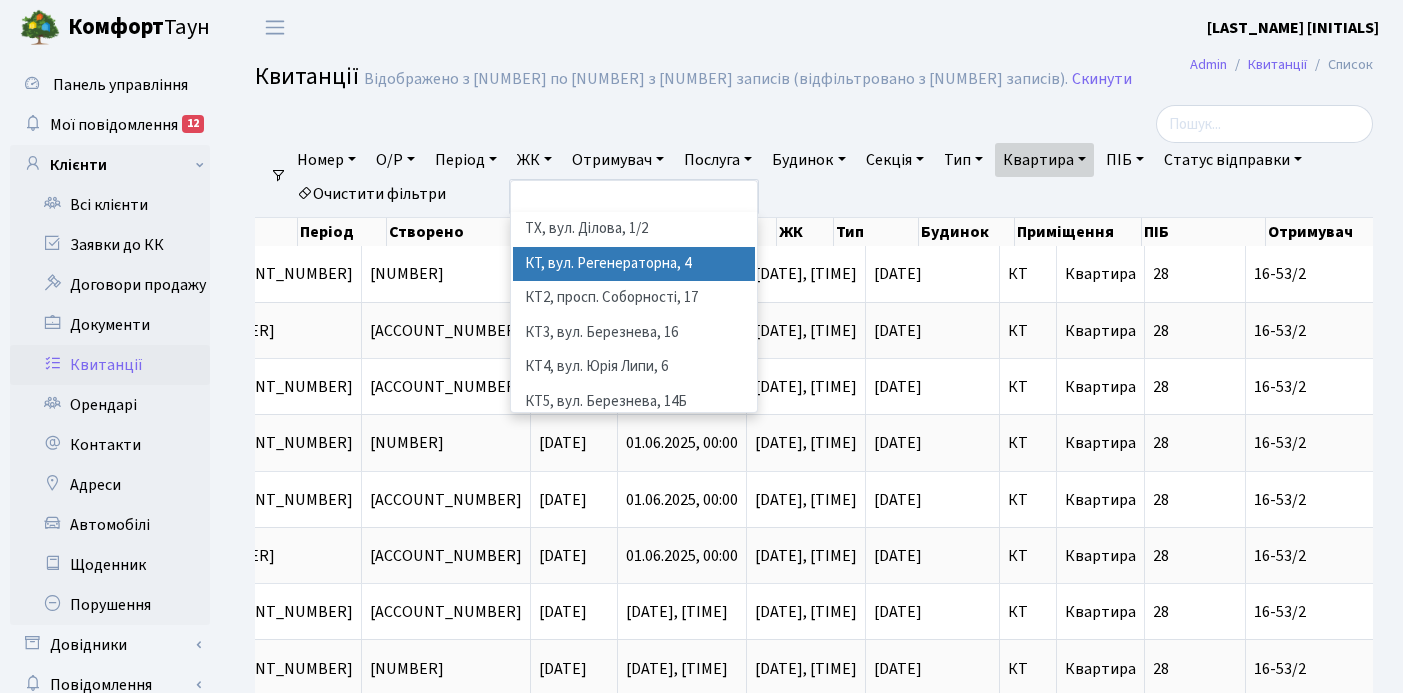 click on "КТ, вул. Регенераторна, 4" at bounding box center [634, 264] 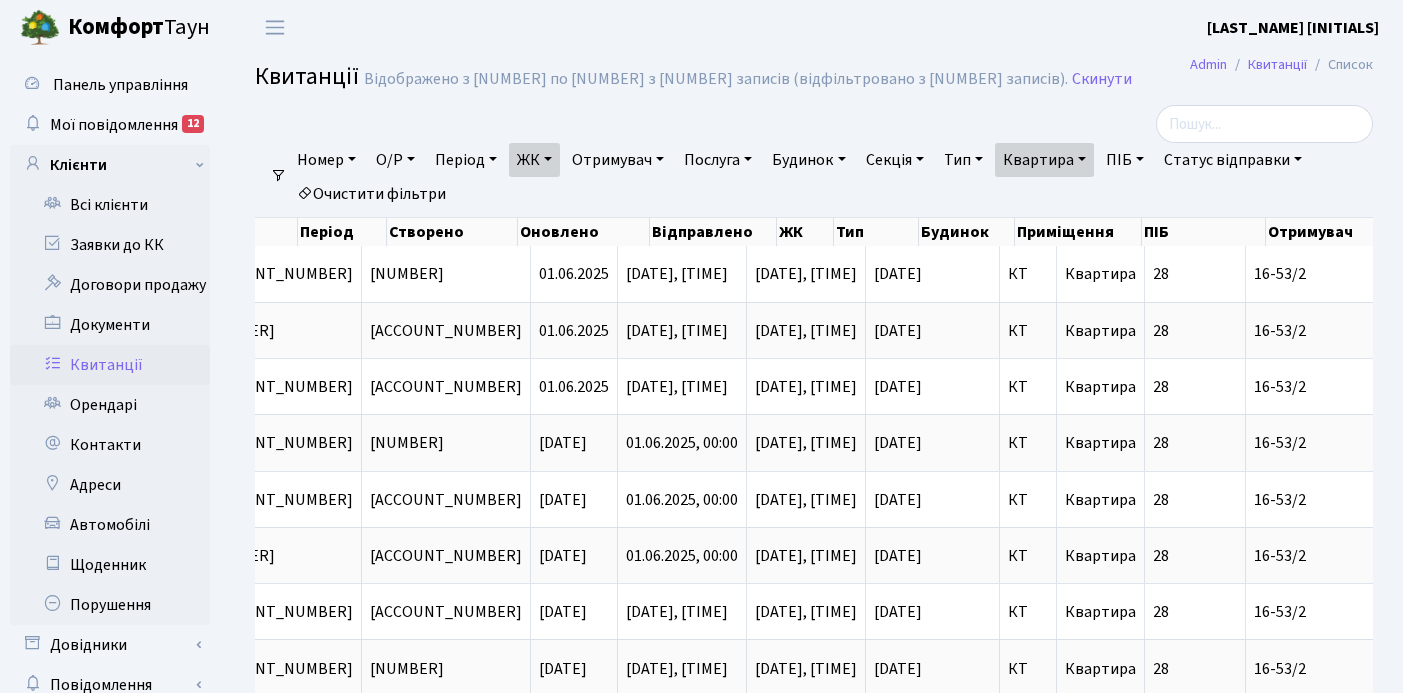scroll, scrollTop: 0, scrollLeft: 708, axis: horizontal 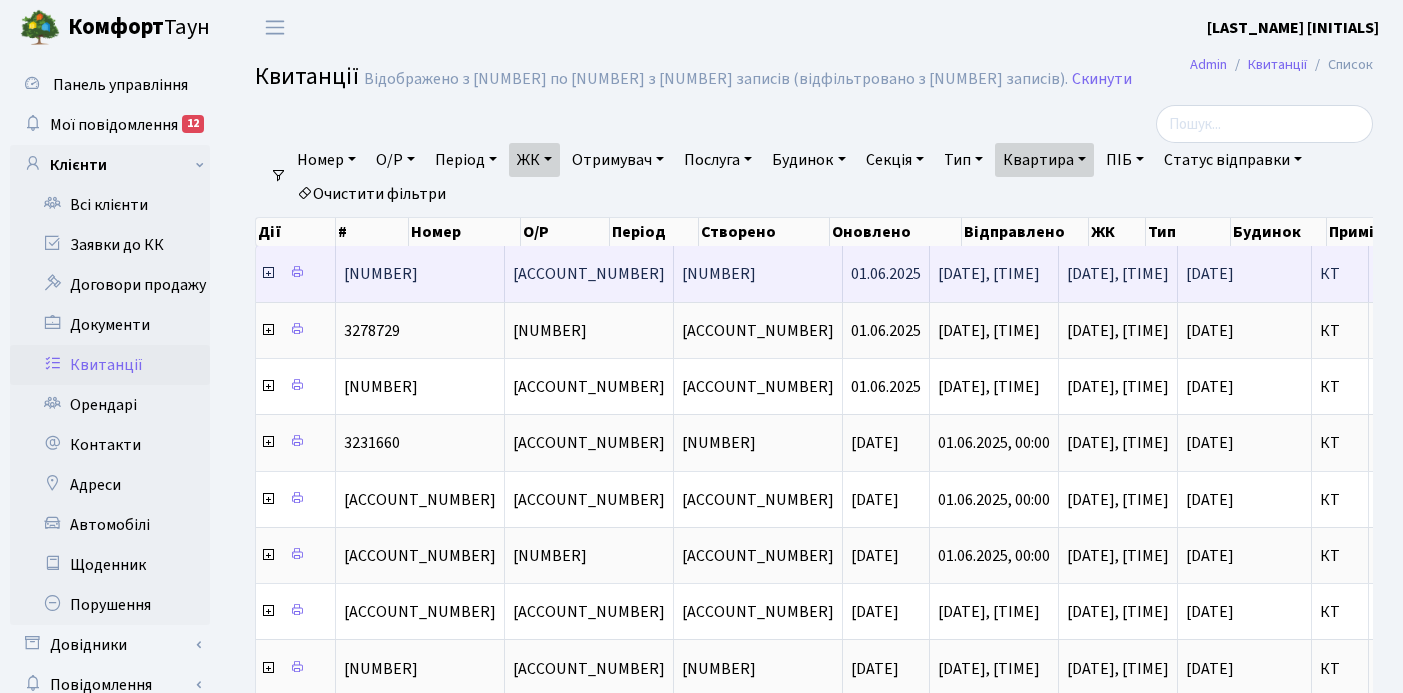 click at bounding box center [268, 273] 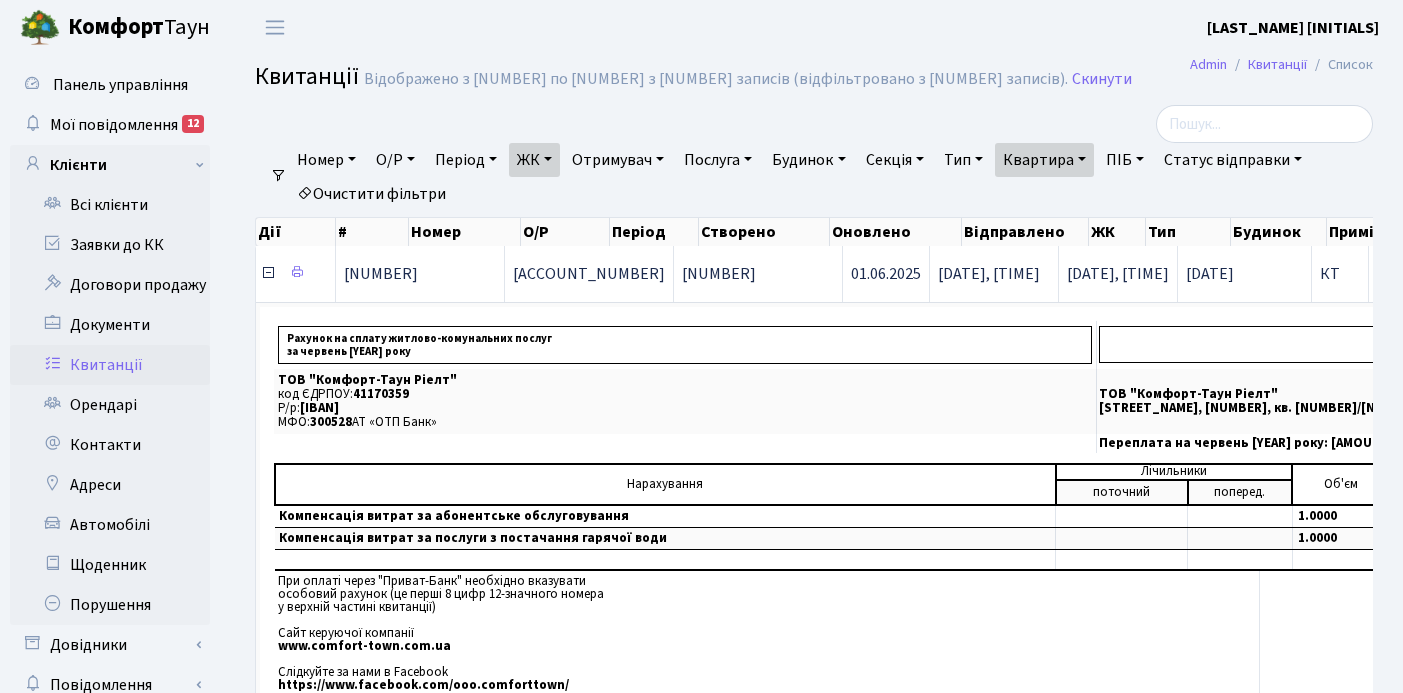 click at bounding box center [268, 273] 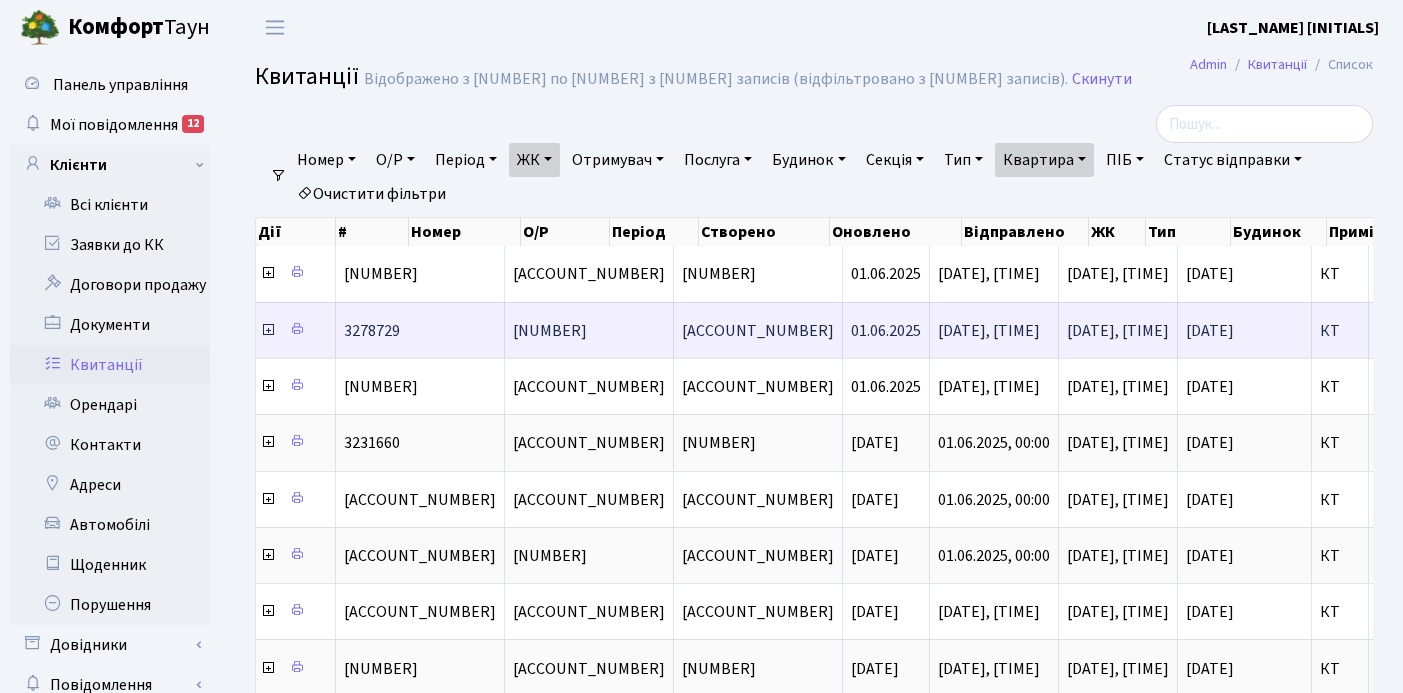 click at bounding box center [268, 330] 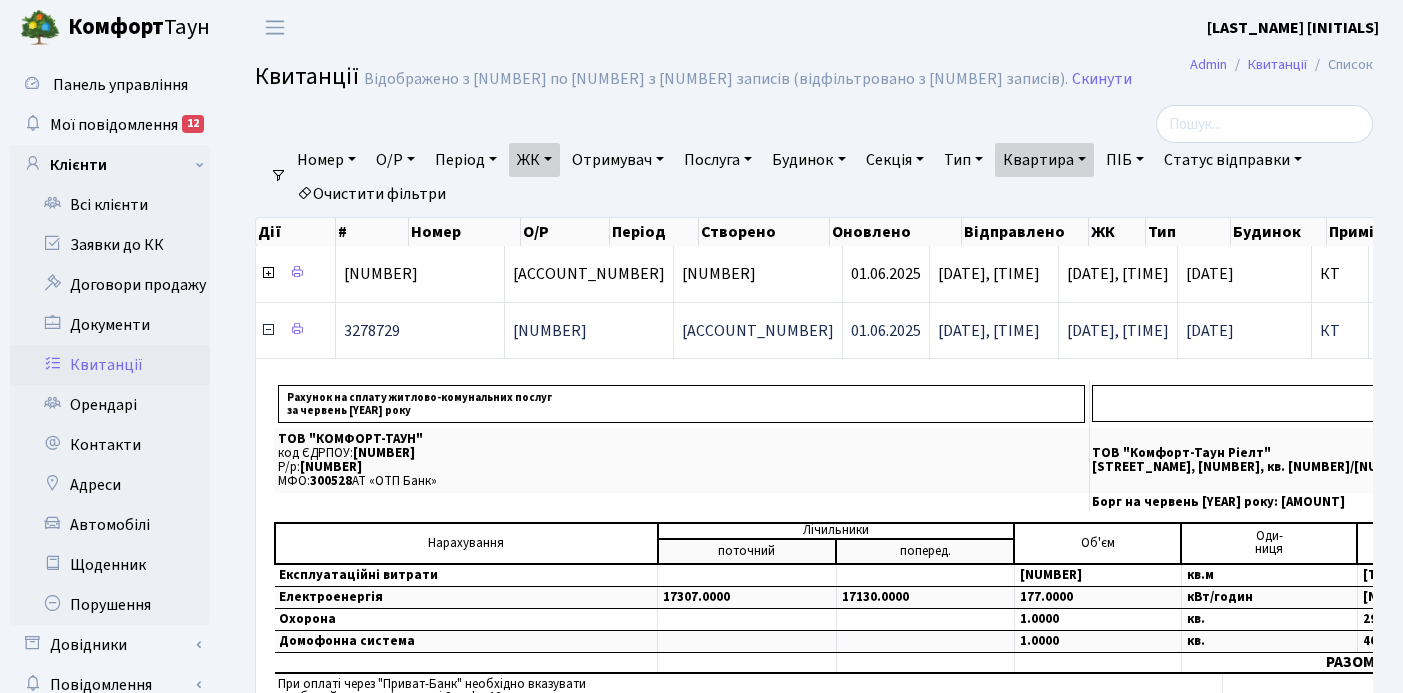 click at bounding box center [268, 330] 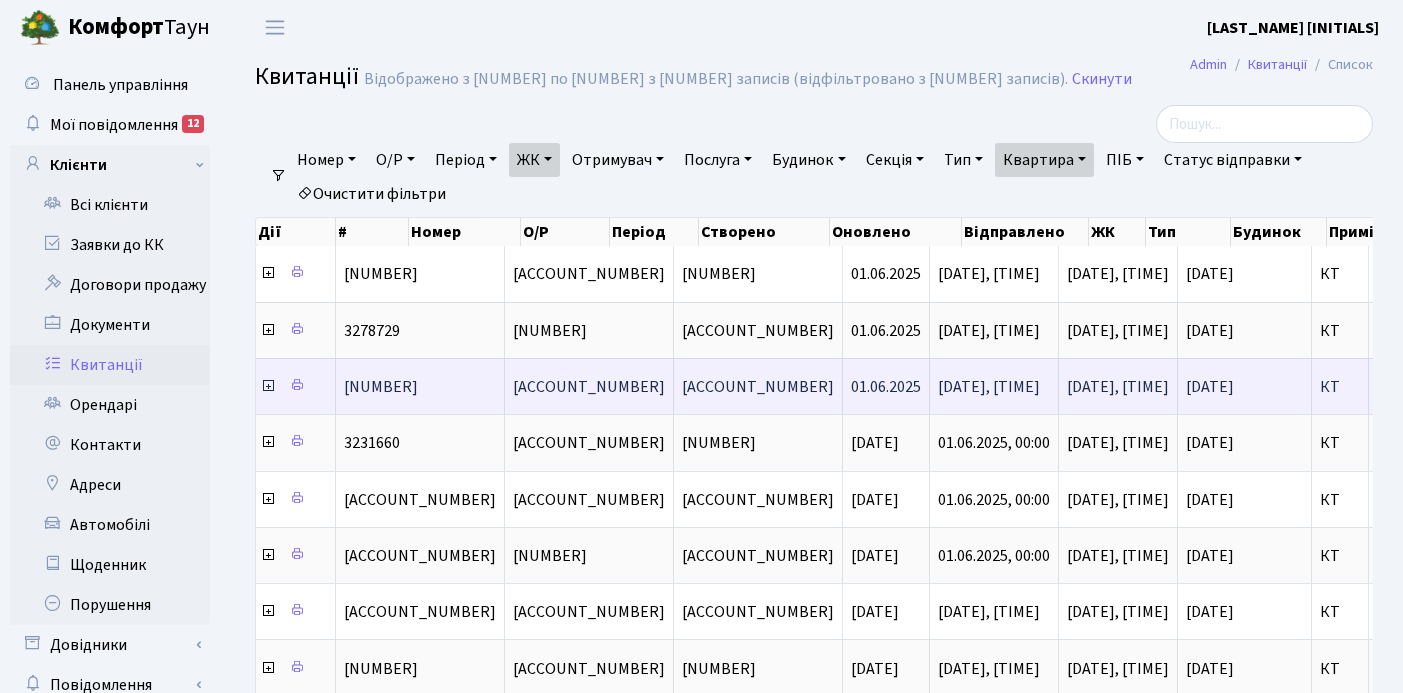 click at bounding box center (268, 386) 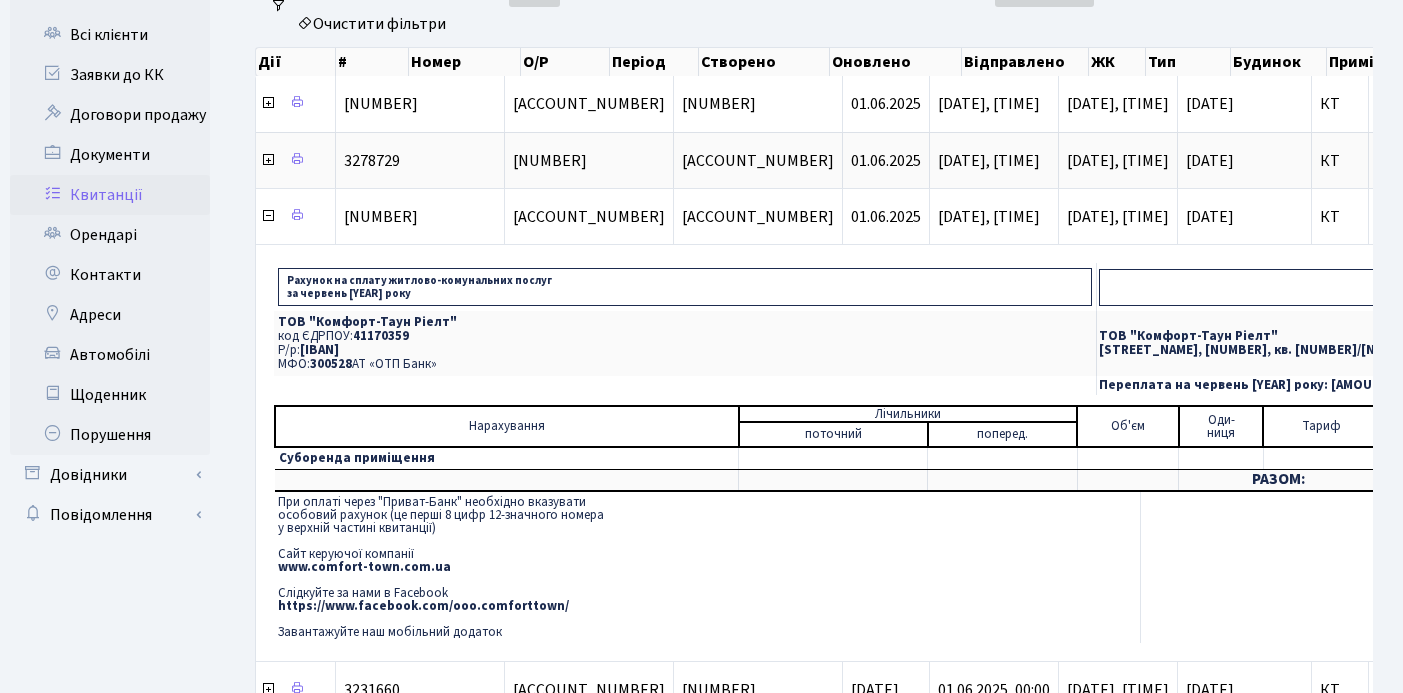 scroll, scrollTop: 171, scrollLeft: 0, axis: vertical 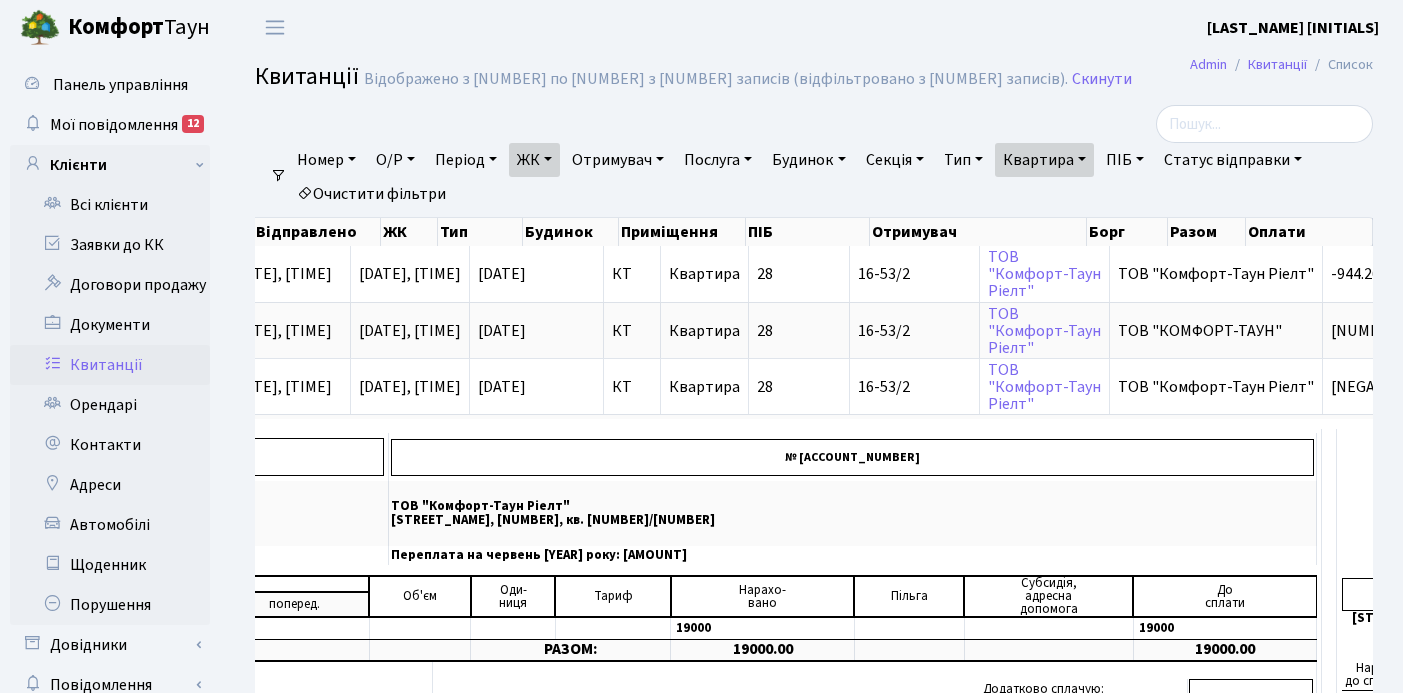 click on "Квартира" at bounding box center (1044, 160) 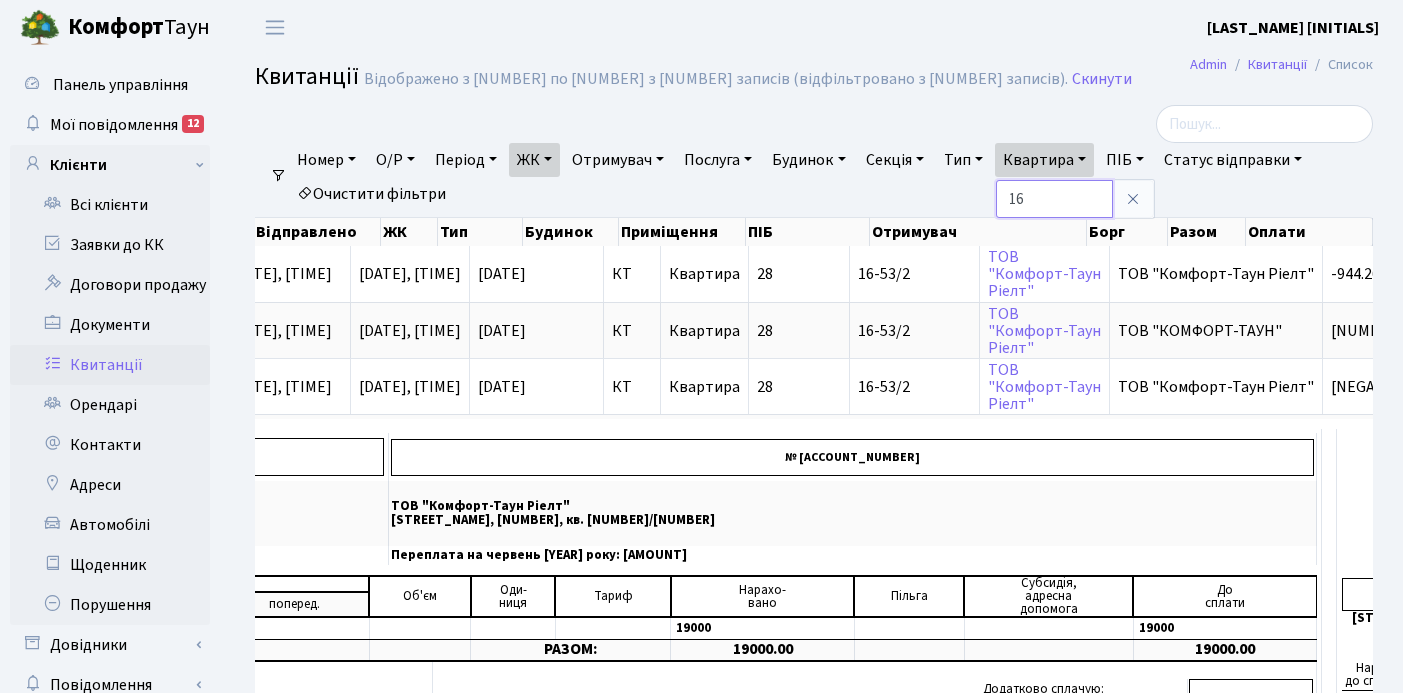 type on "1" 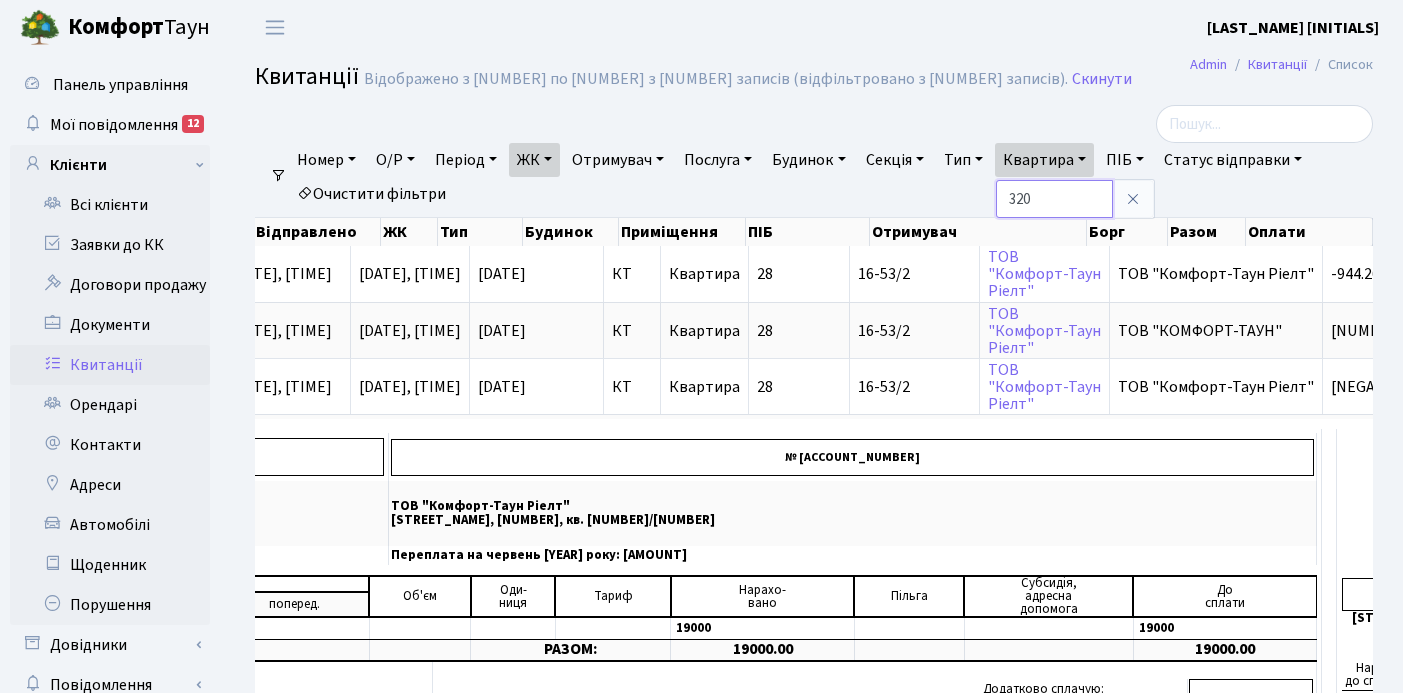 type on "320" 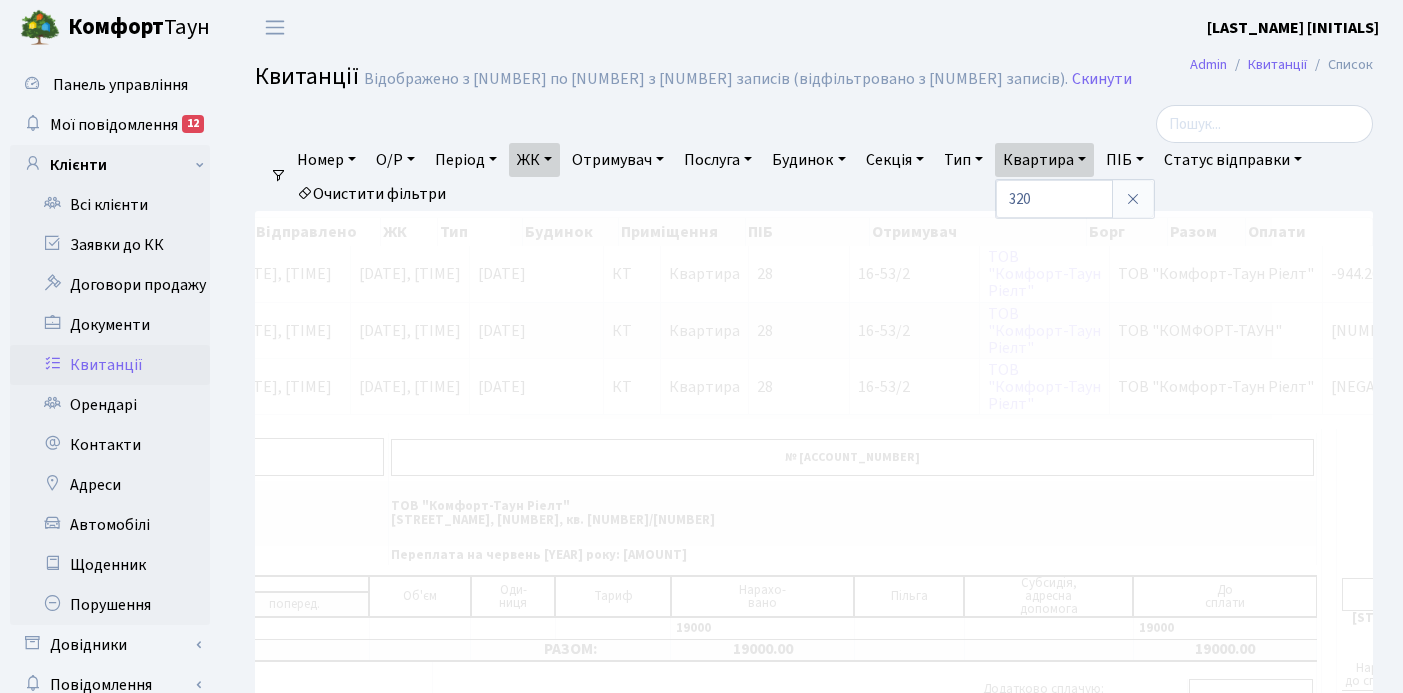 click on "ЖК" at bounding box center (534, 160) 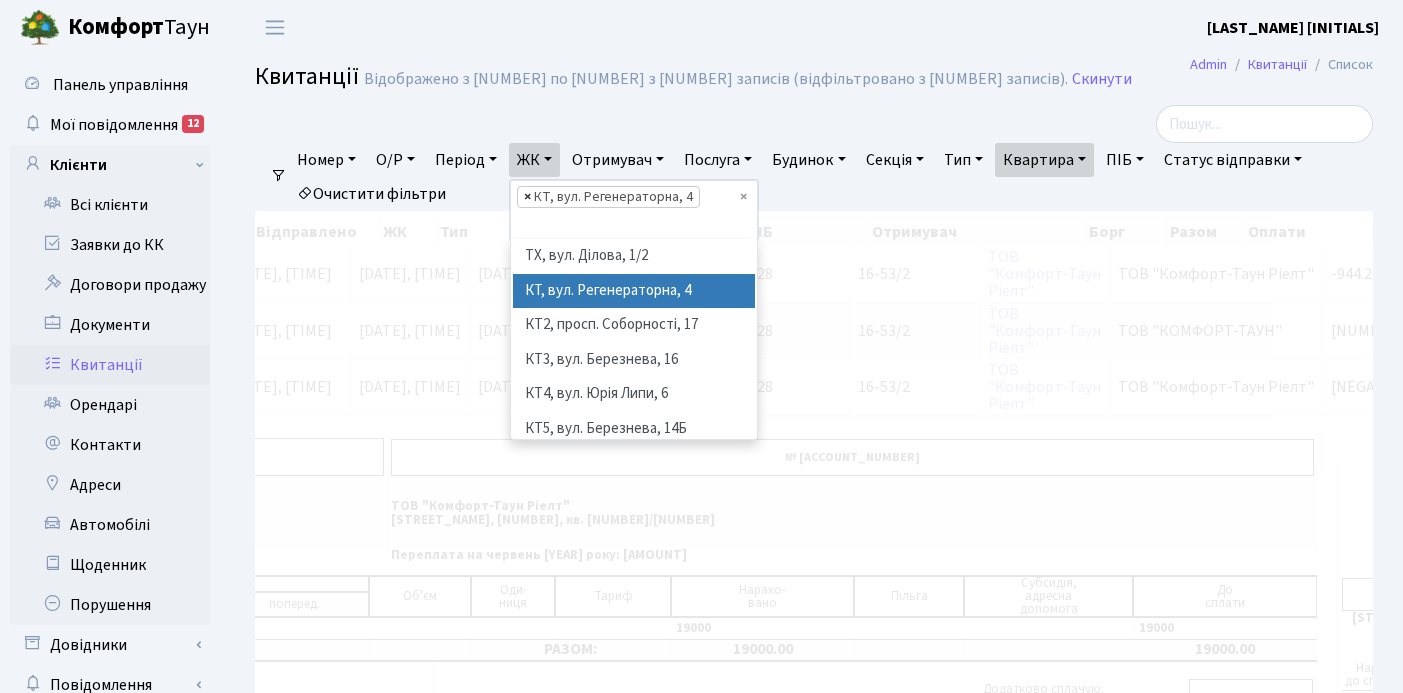 scroll, scrollTop: 0, scrollLeft: 312, axis: horizontal 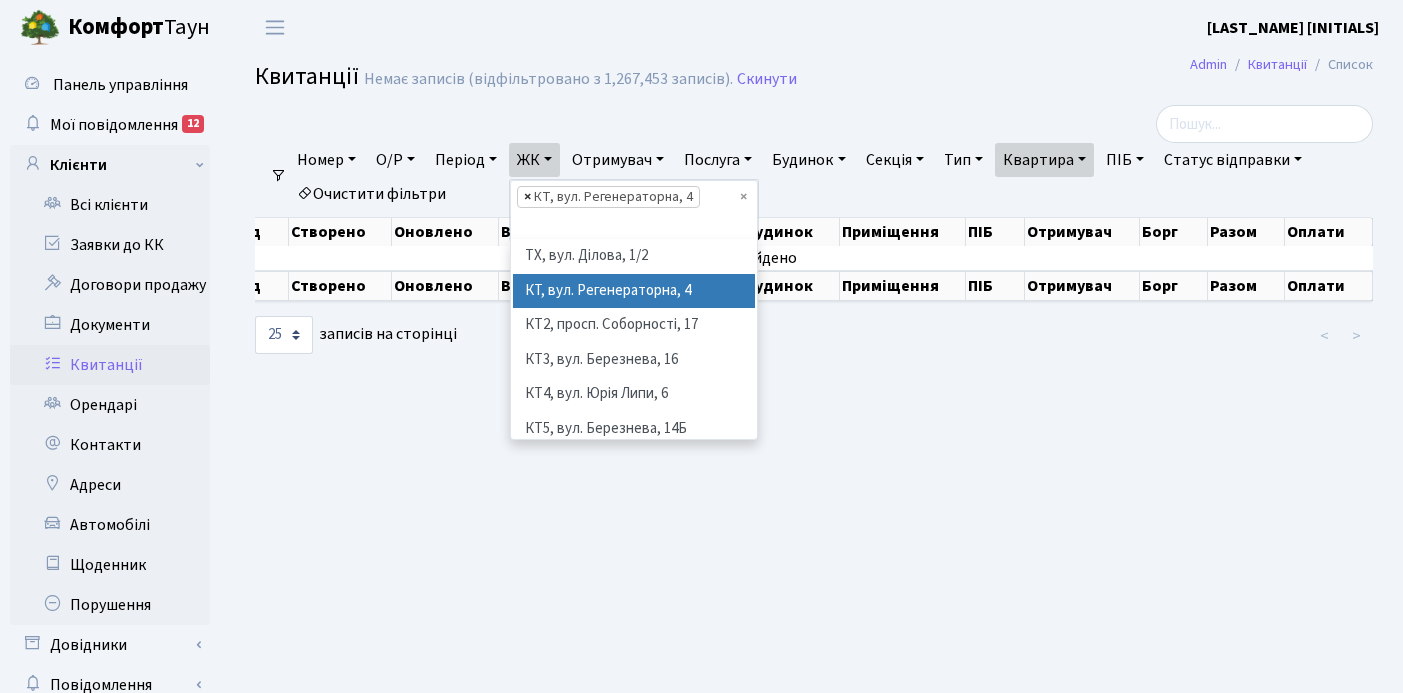 click on "×" at bounding box center (527, 197) 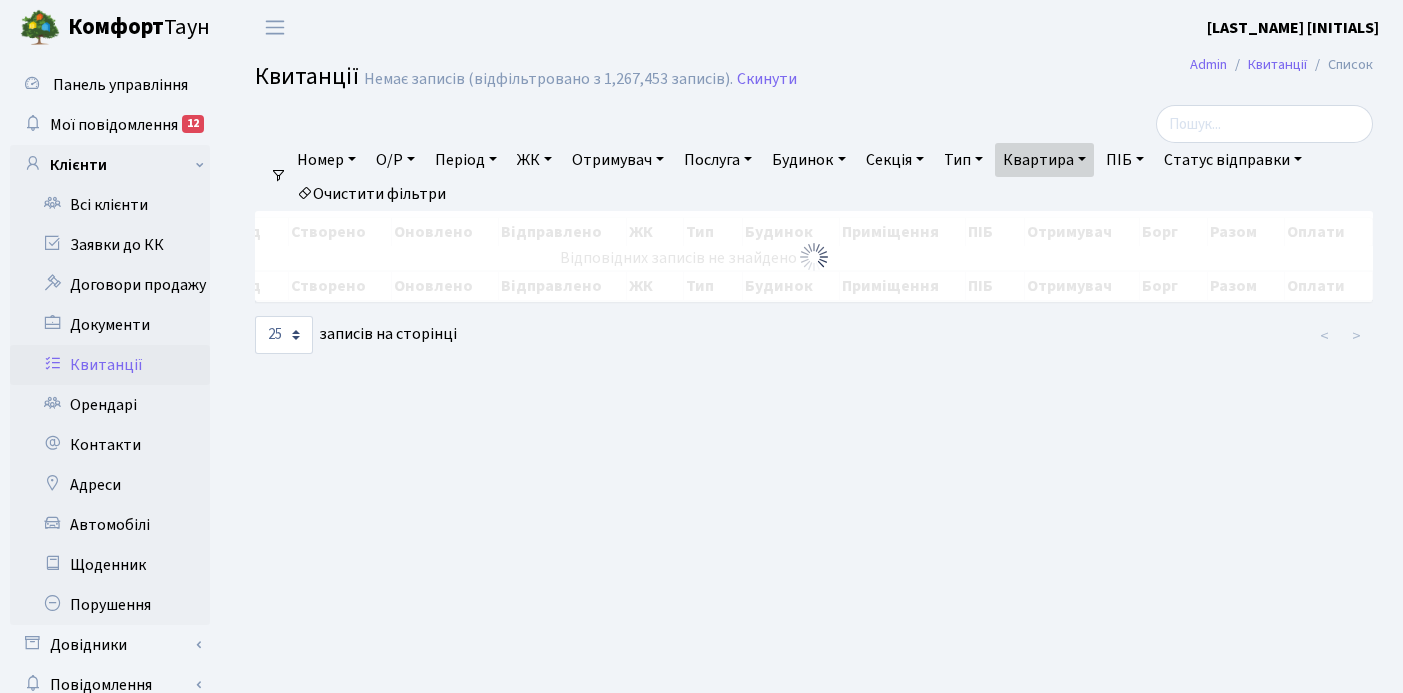 click on "ЖК" at bounding box center (534, 160) 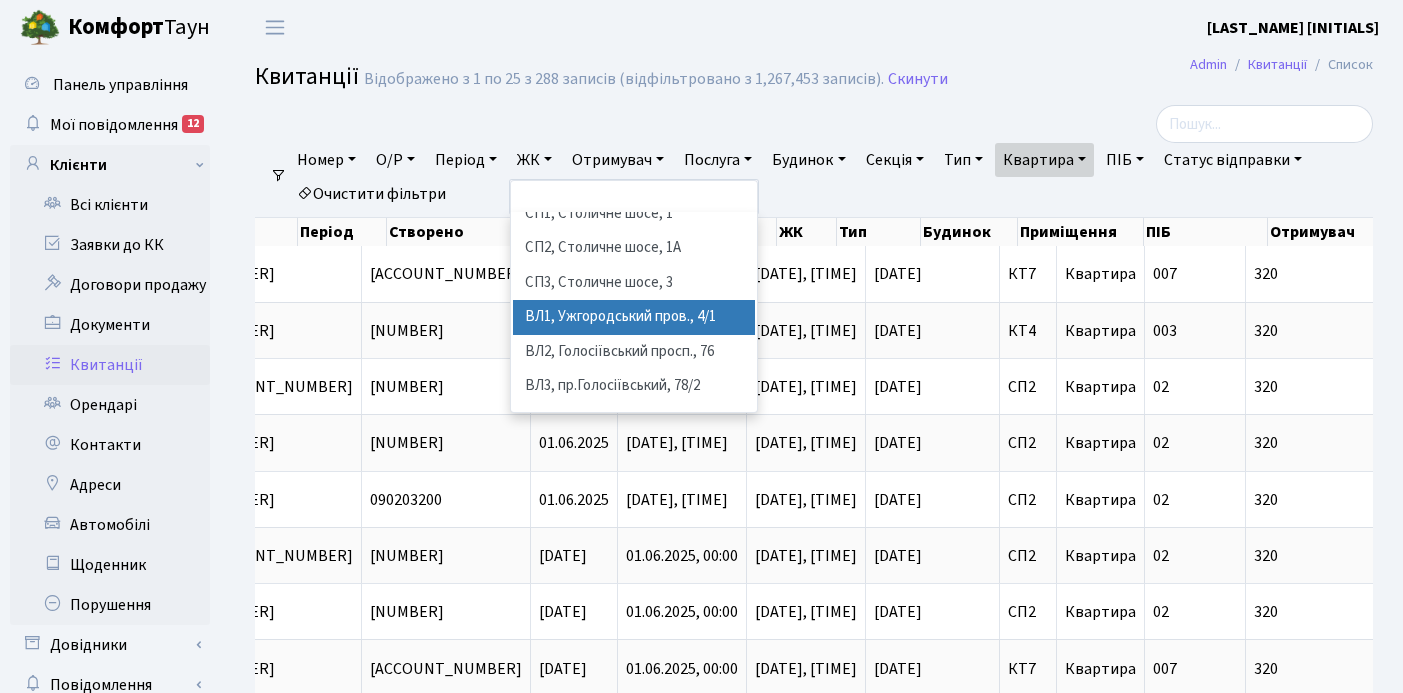 scroll, scrollTop: 299, scrollLeft: 0, axis: vertical 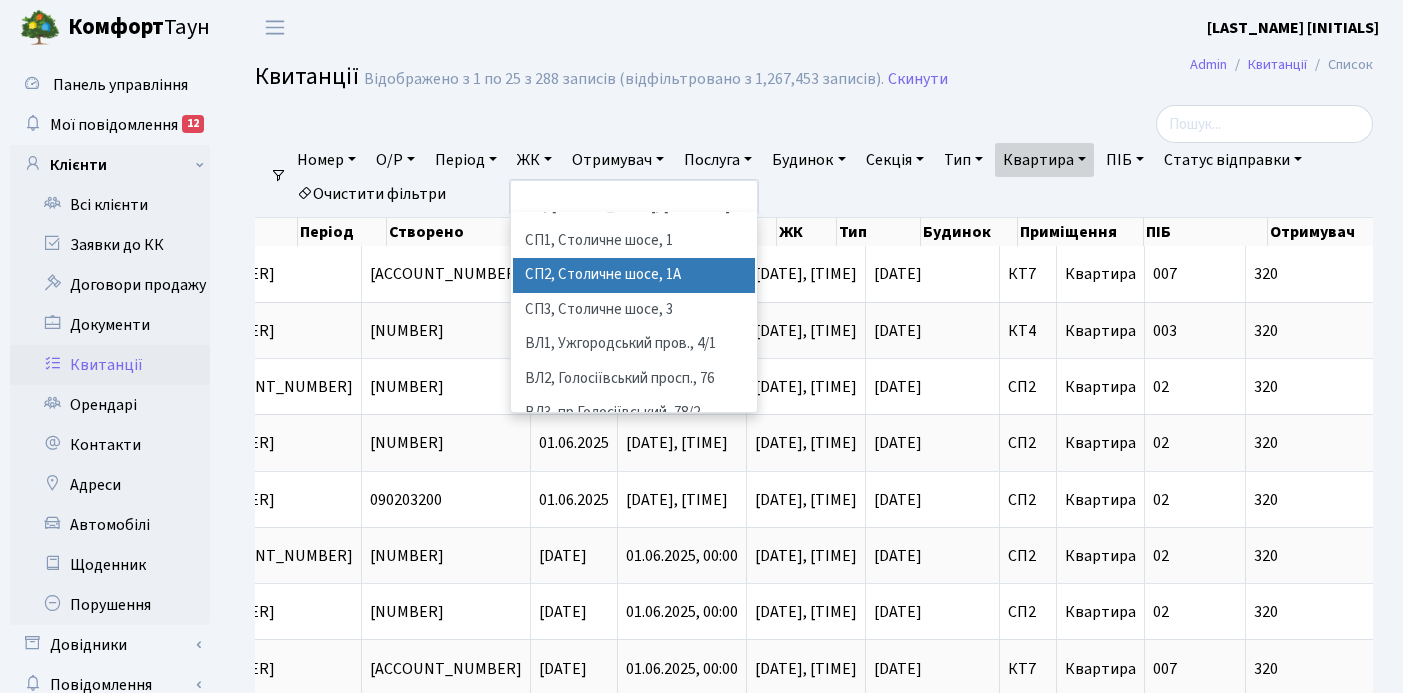 click on "СП2, Столичне шосе, 1А" at bounding box center (634, 275) 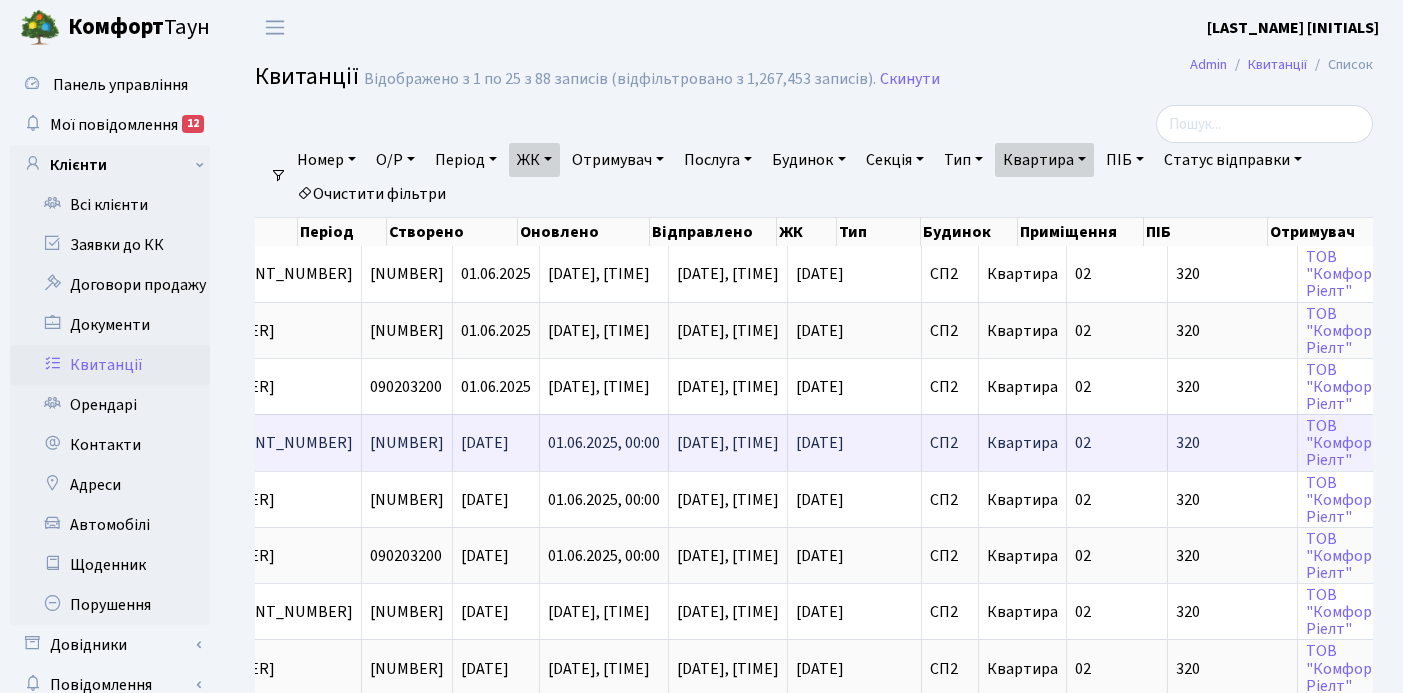 scroll, scrollTop: 0, scrollLeft: 527, axis: horizontal 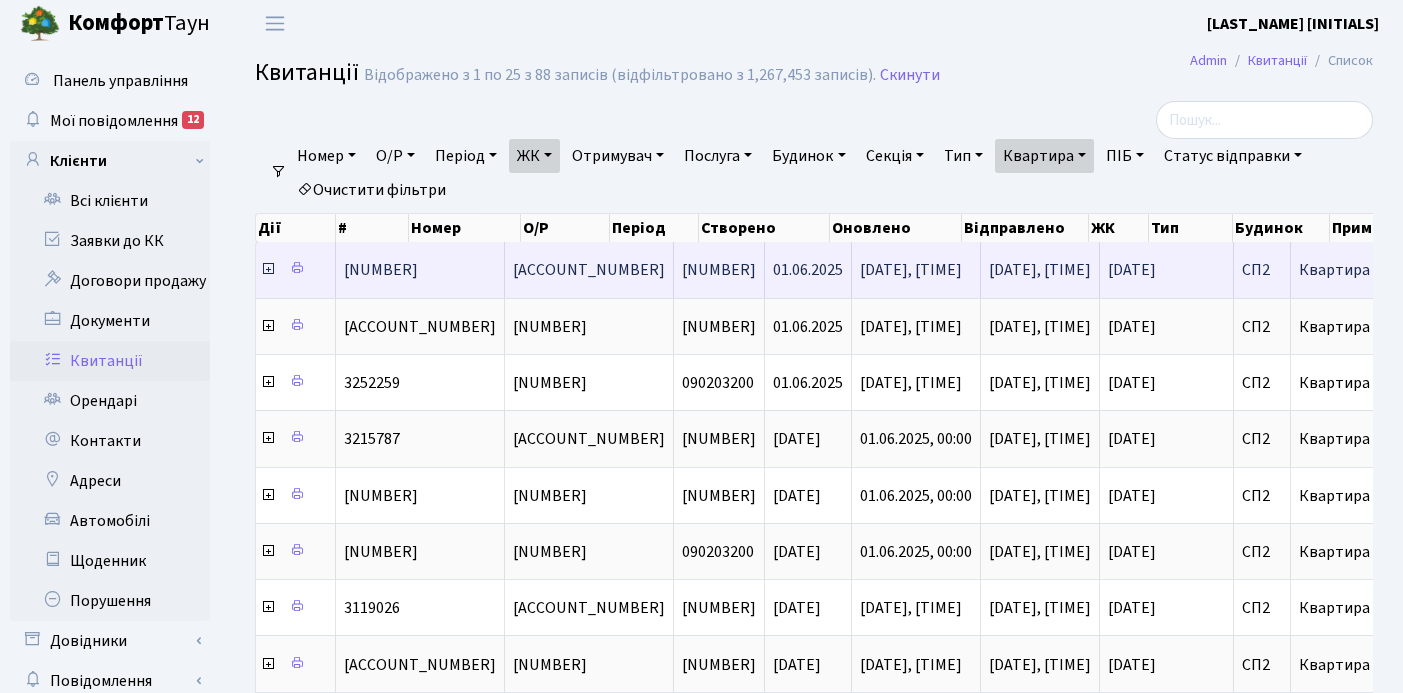 click at bounding box center [268, 269] 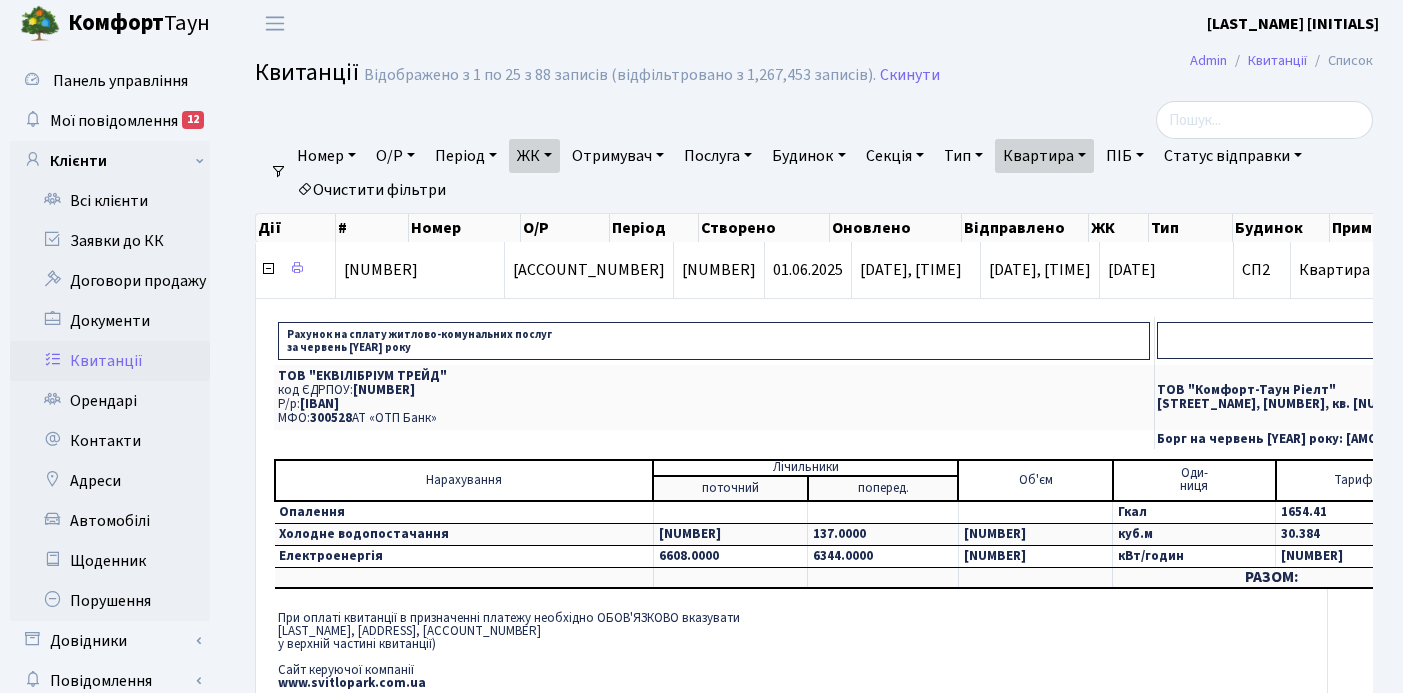 scroll, scrollTop: 36, scrollLeft: 0, axis: vertical 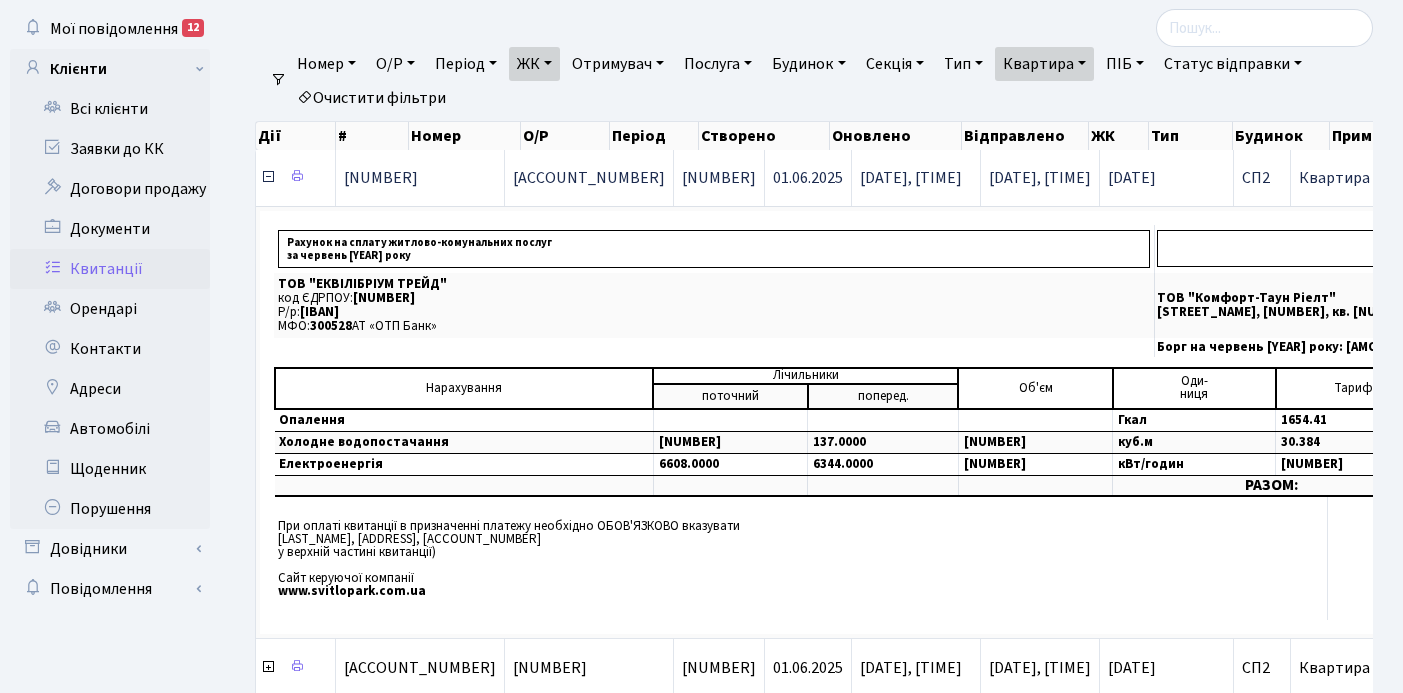 click at bounding box center (268, 177) 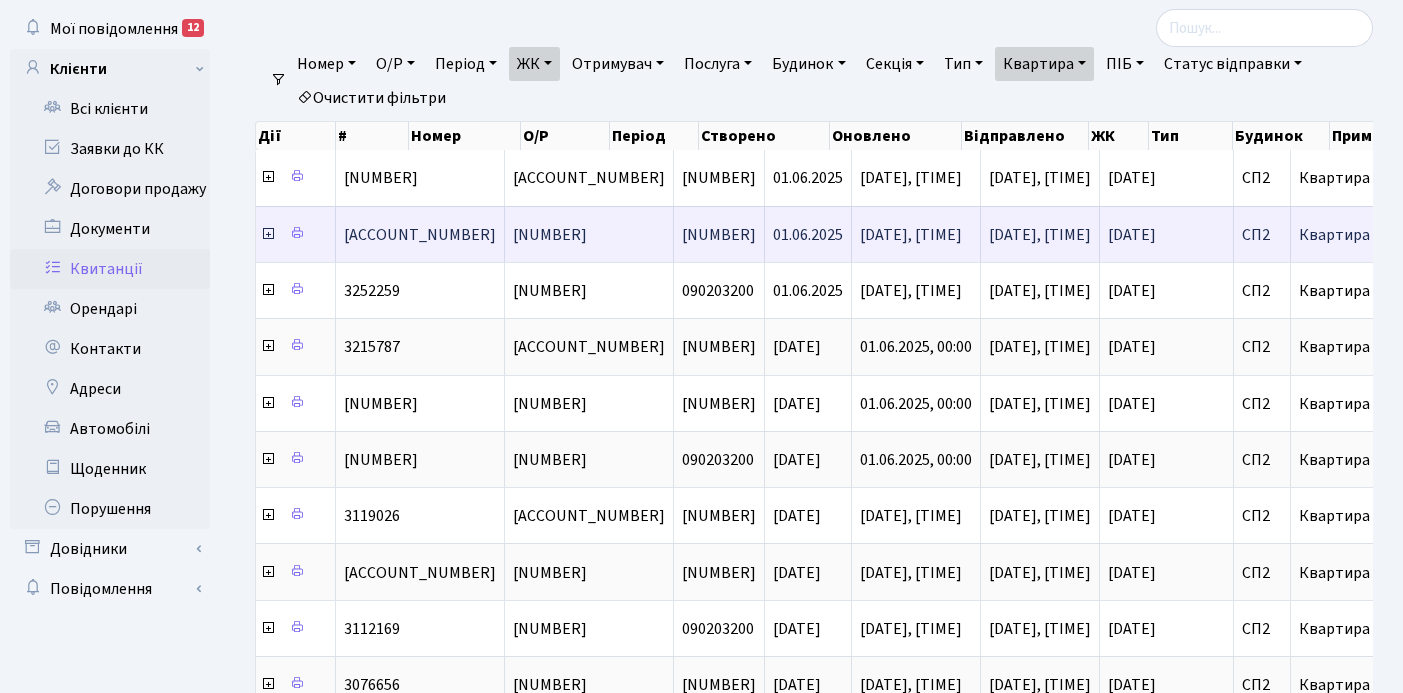 click at bounding box center (268, 234) 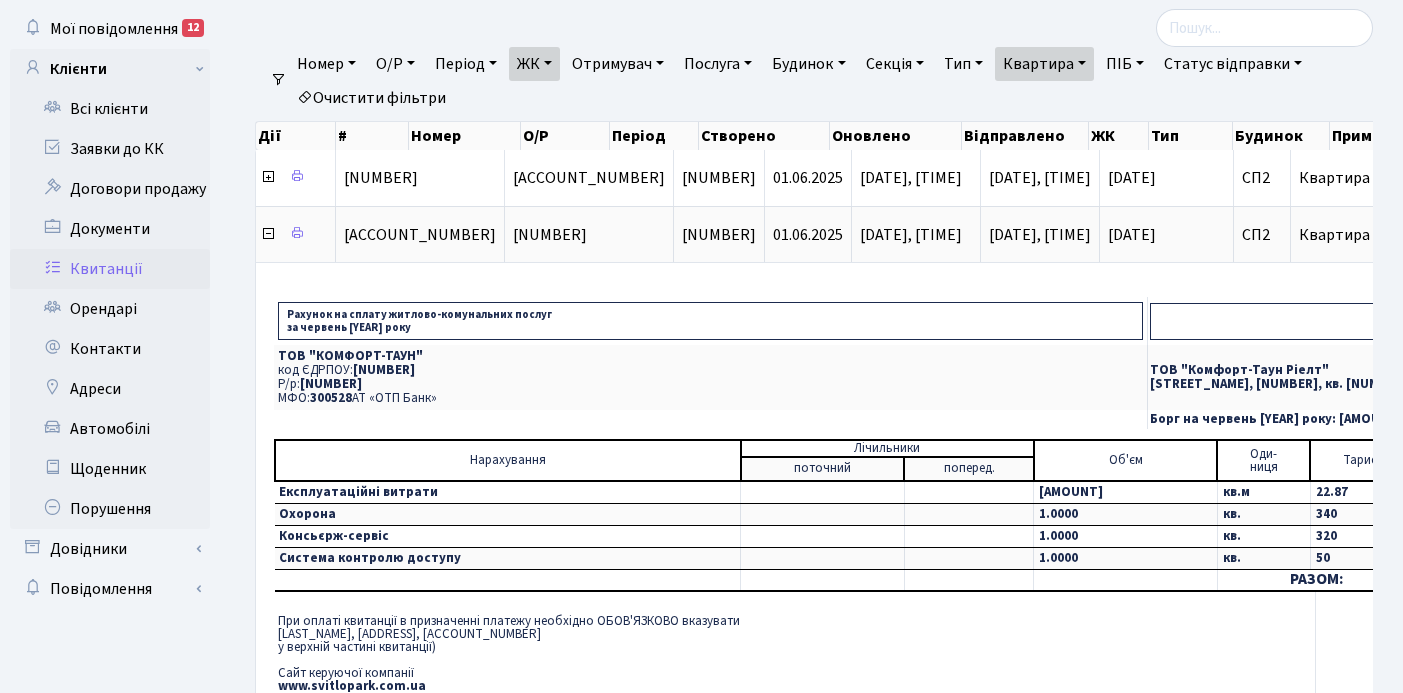 scroll, scrollTop: 0, scrollLeft: 575, axis: horizontal 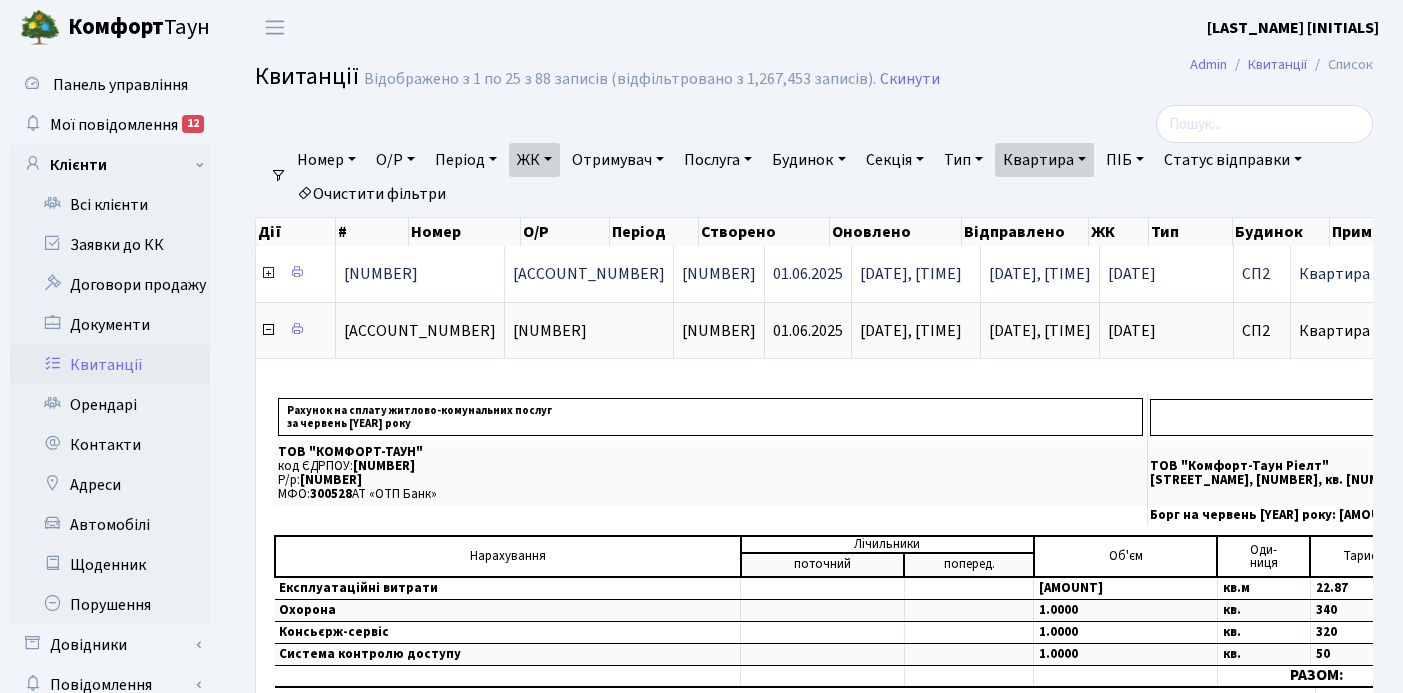 click at bounding box center (268, 273) 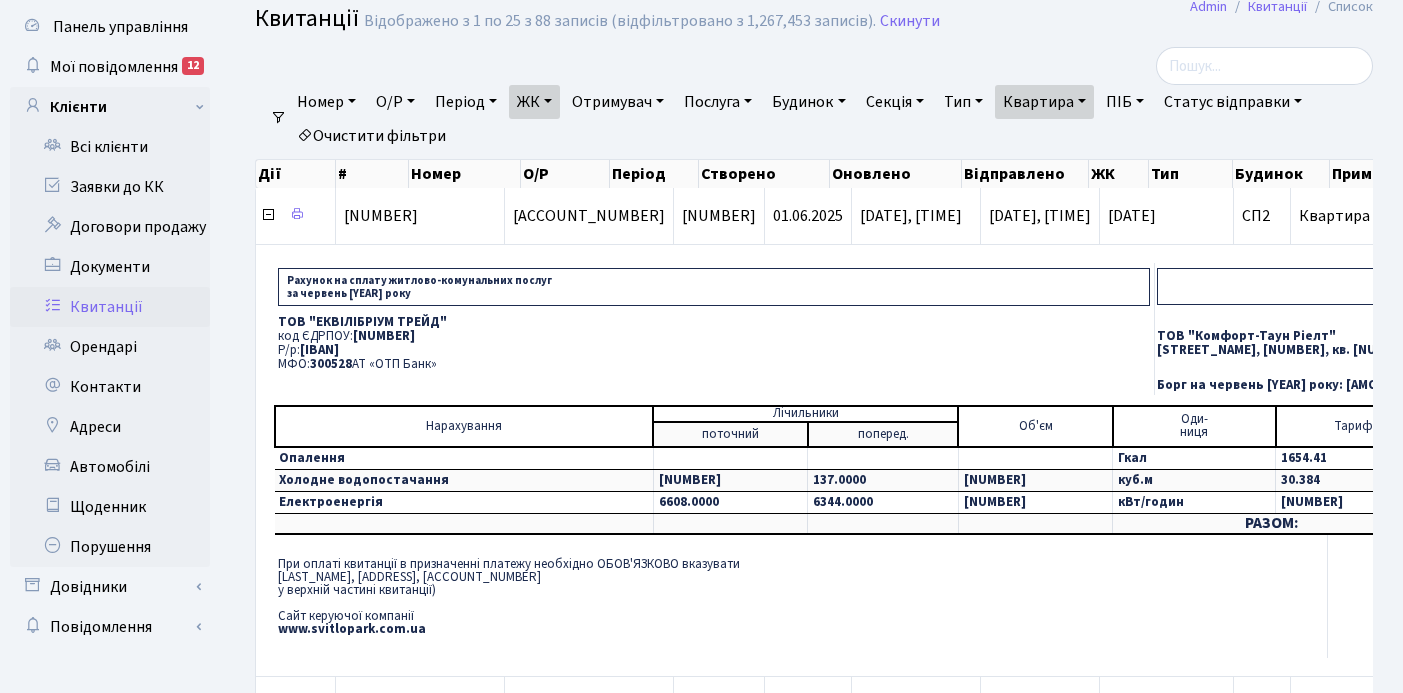 scroll, scrollTop: 59, scrollLeft: 0, axis: vertical 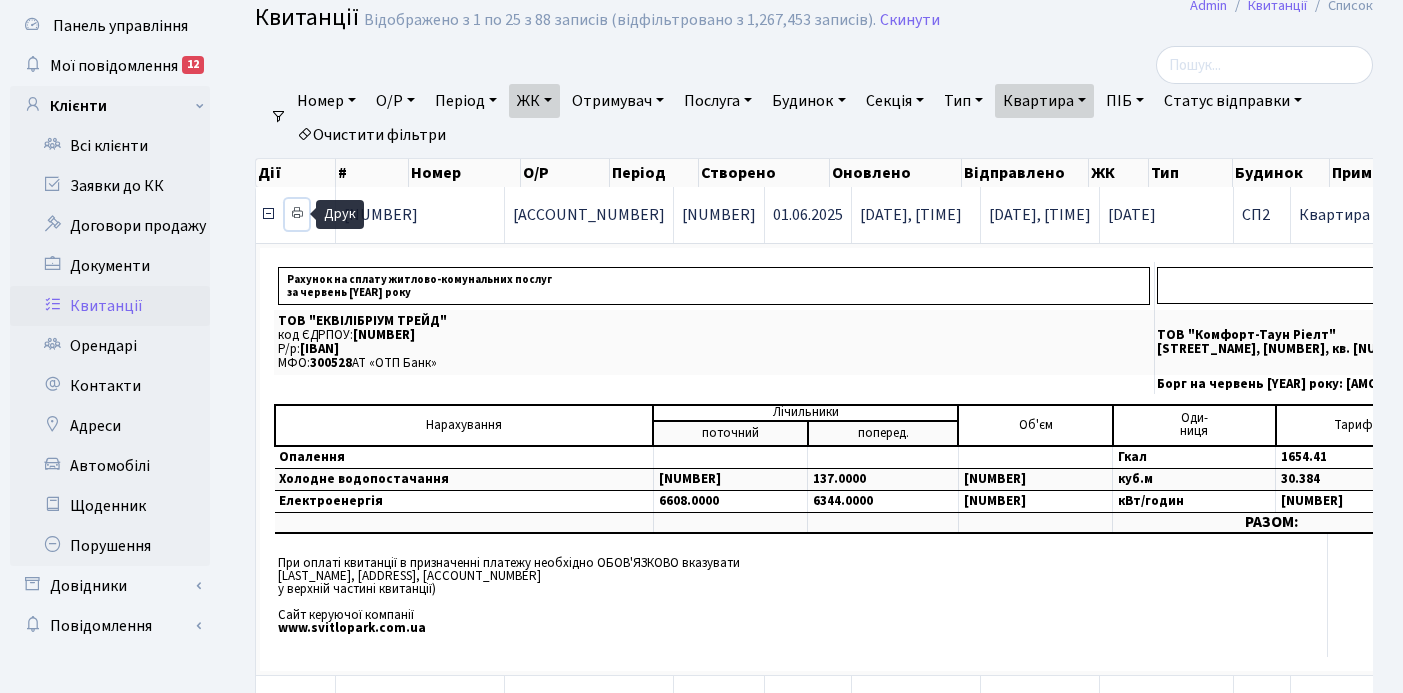 click at bounding box center (297, 213) 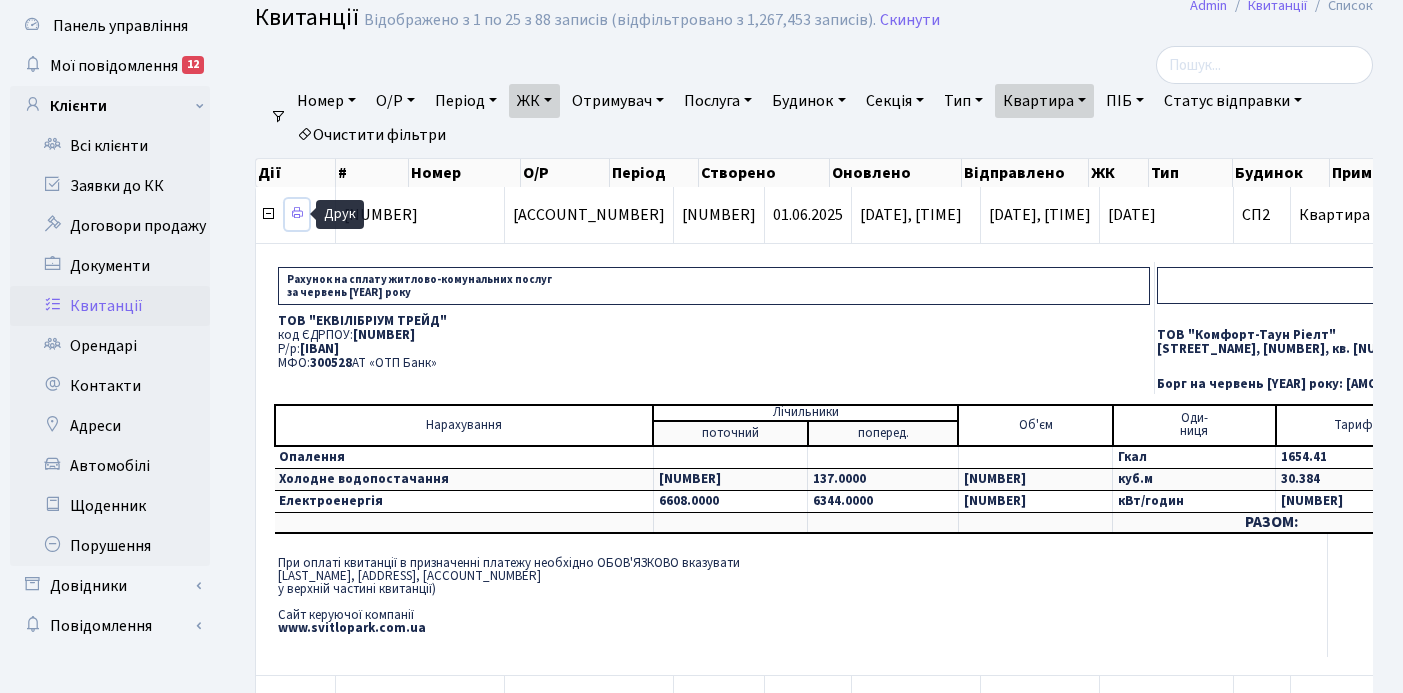 scroll, scrollTop: 0, scrollLeft: 698, axis: horizontal 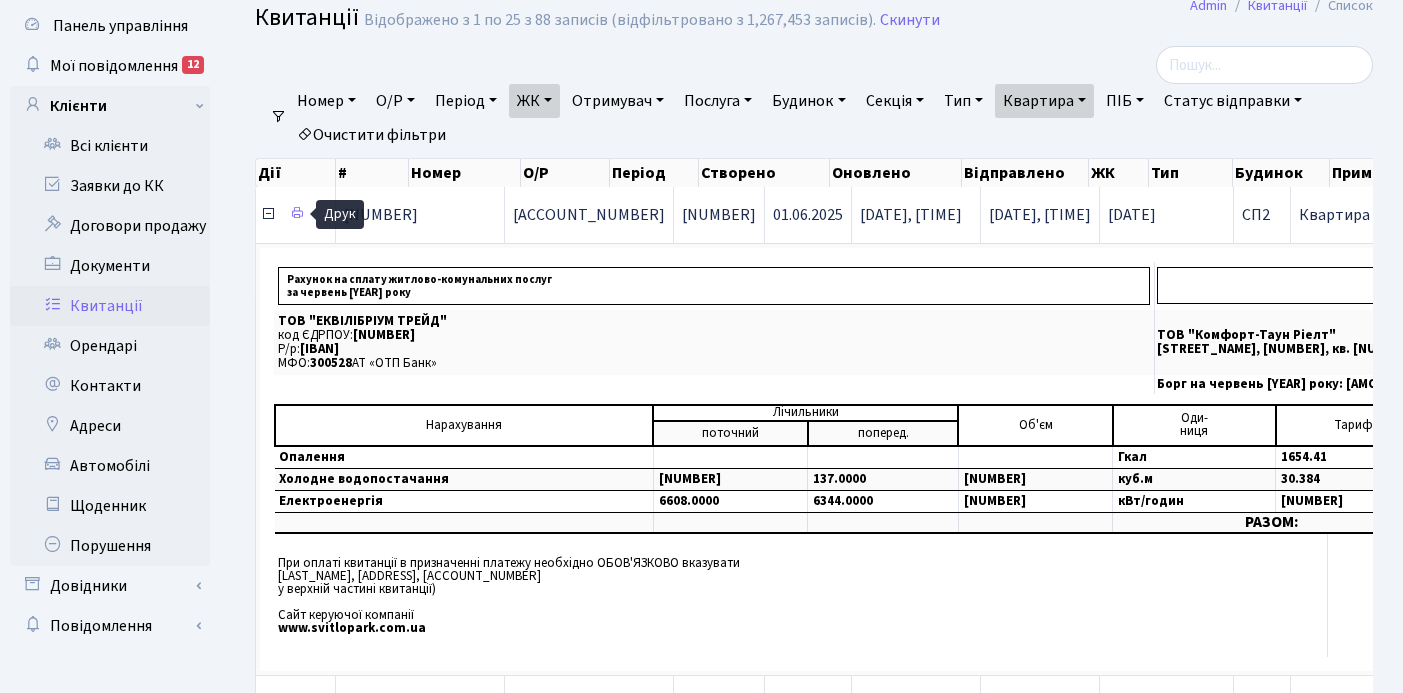 click at bounding box center [268, 214] 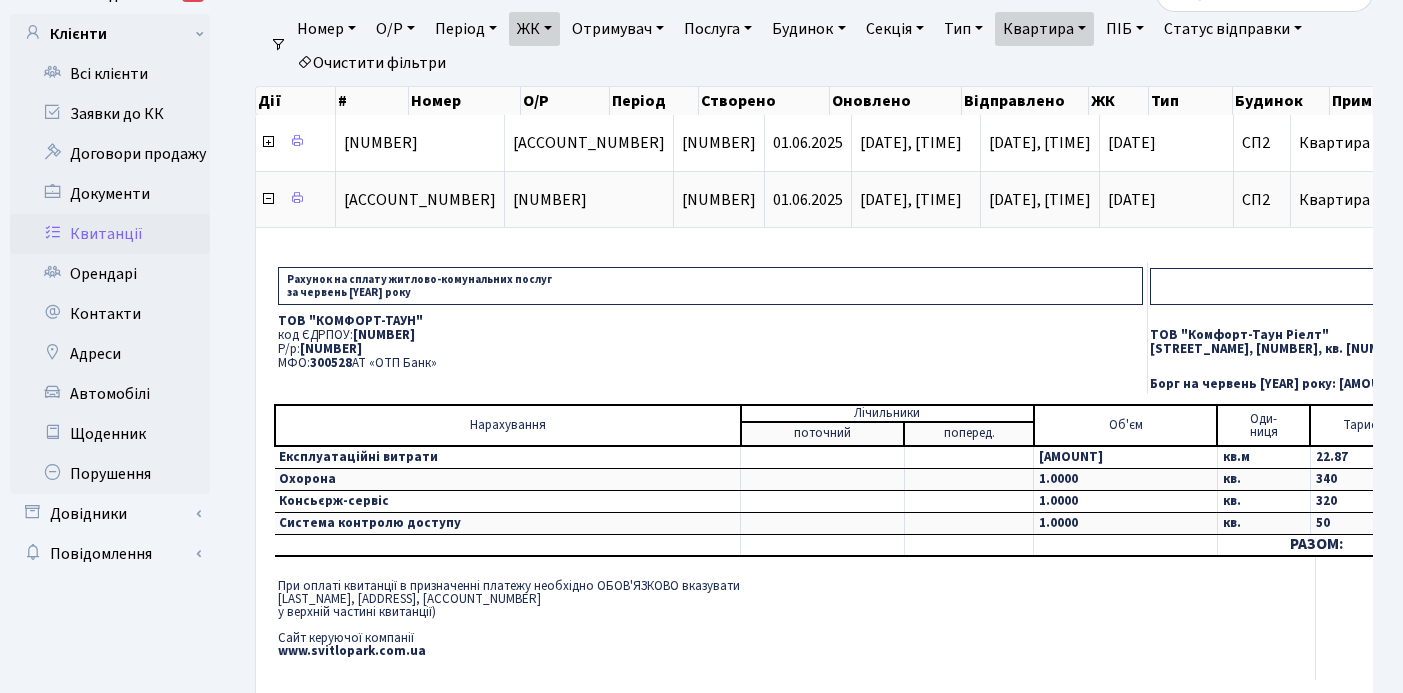 scroll, scrollTop: 286, scrollLeft: 0, axis: vertical 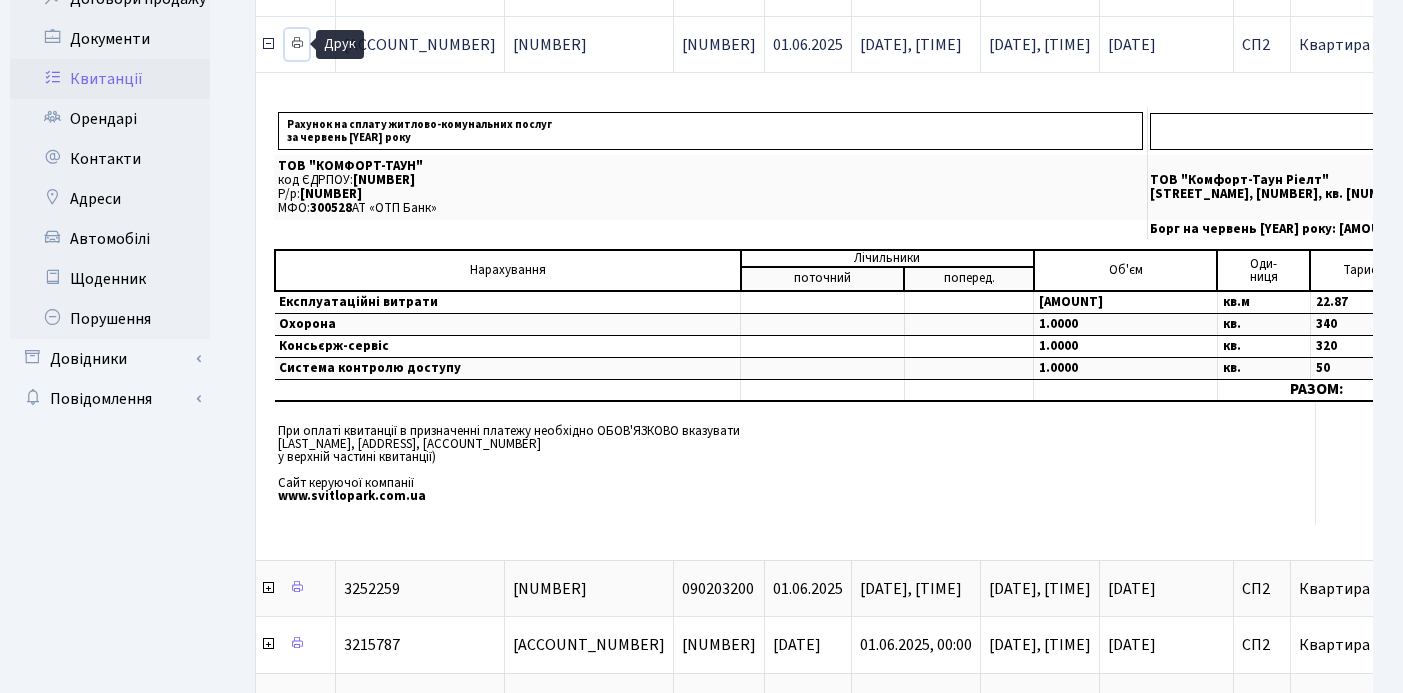 click at bounding box center (297, 43) 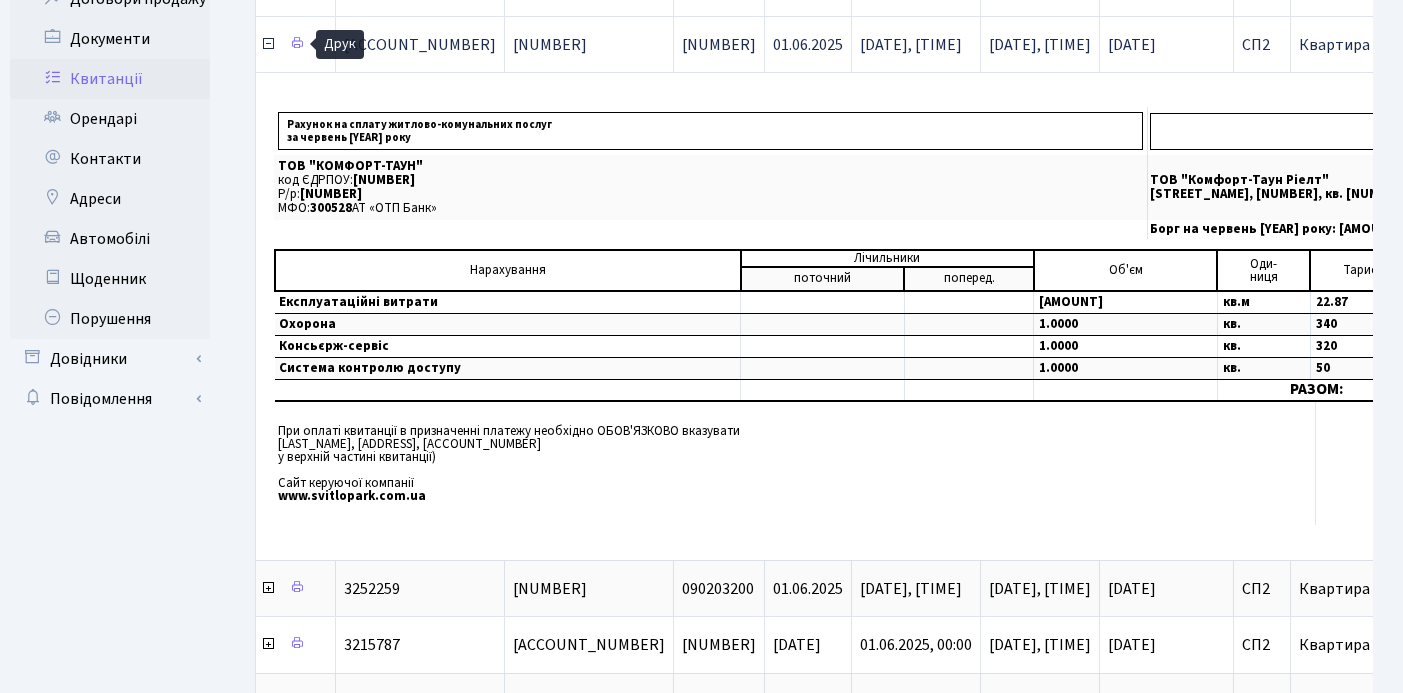 click at bounding box center [268, 44] 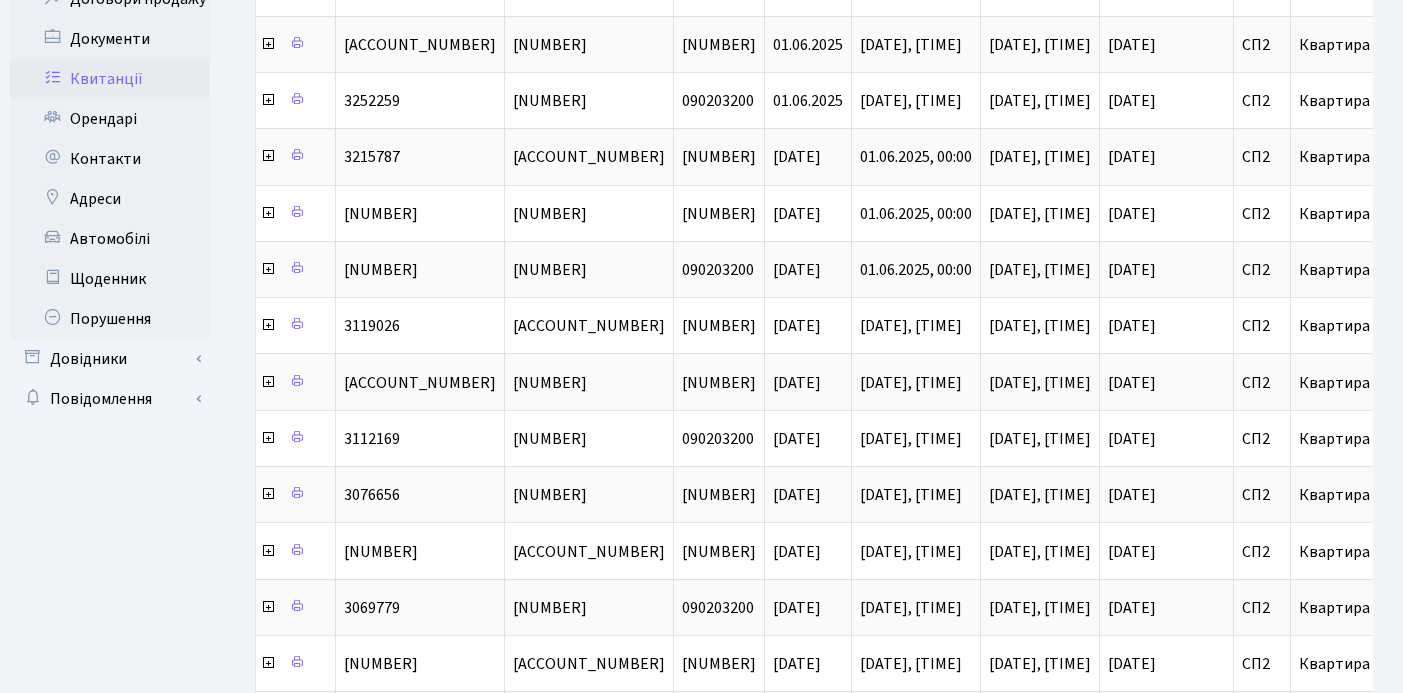 scroll, scrollTop: 174, scrollLeft: 0, axis: vertical 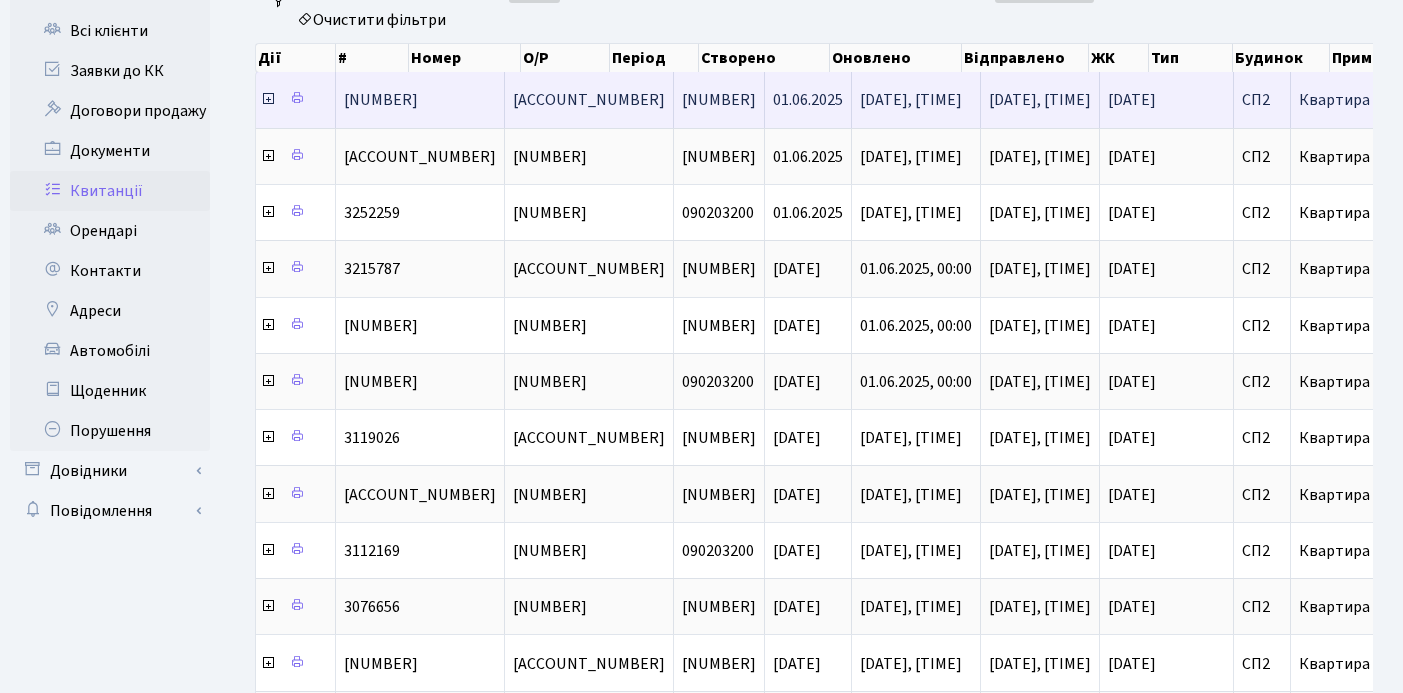 click at bounding box center (268, 99) 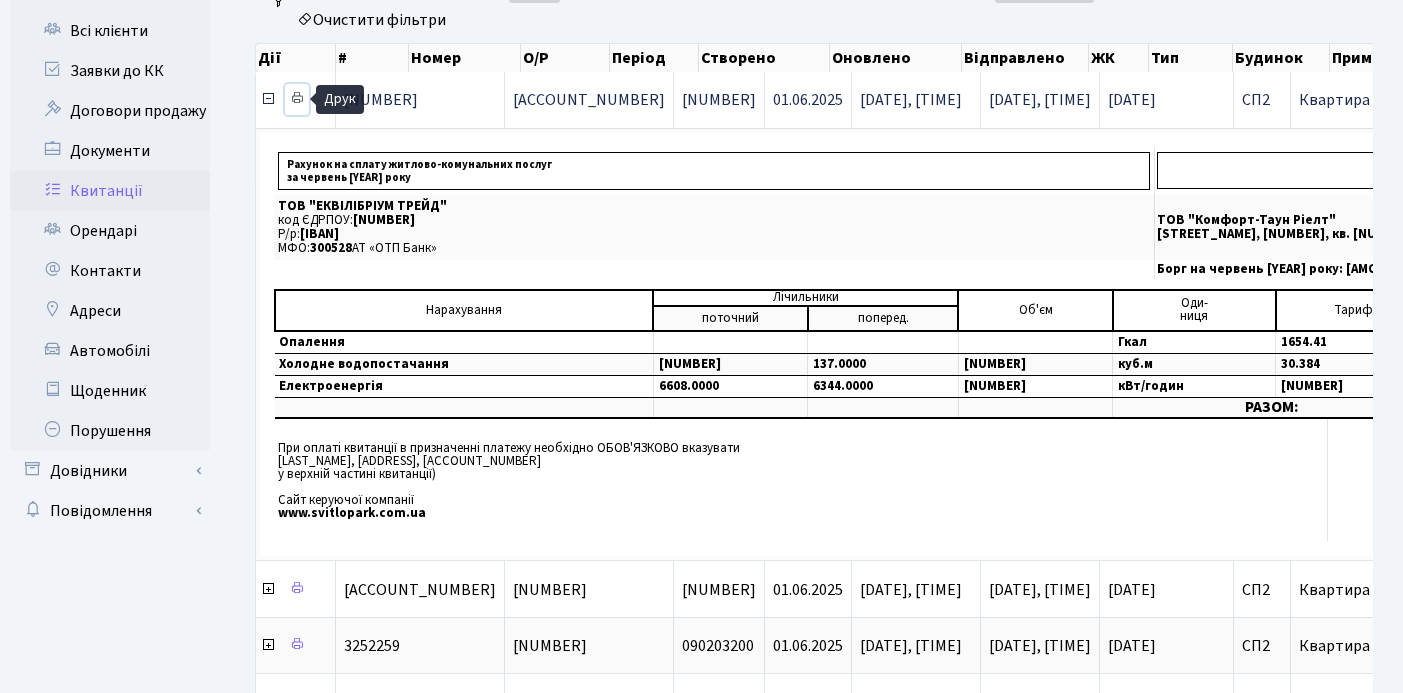 click at bounding box center (297, 98) 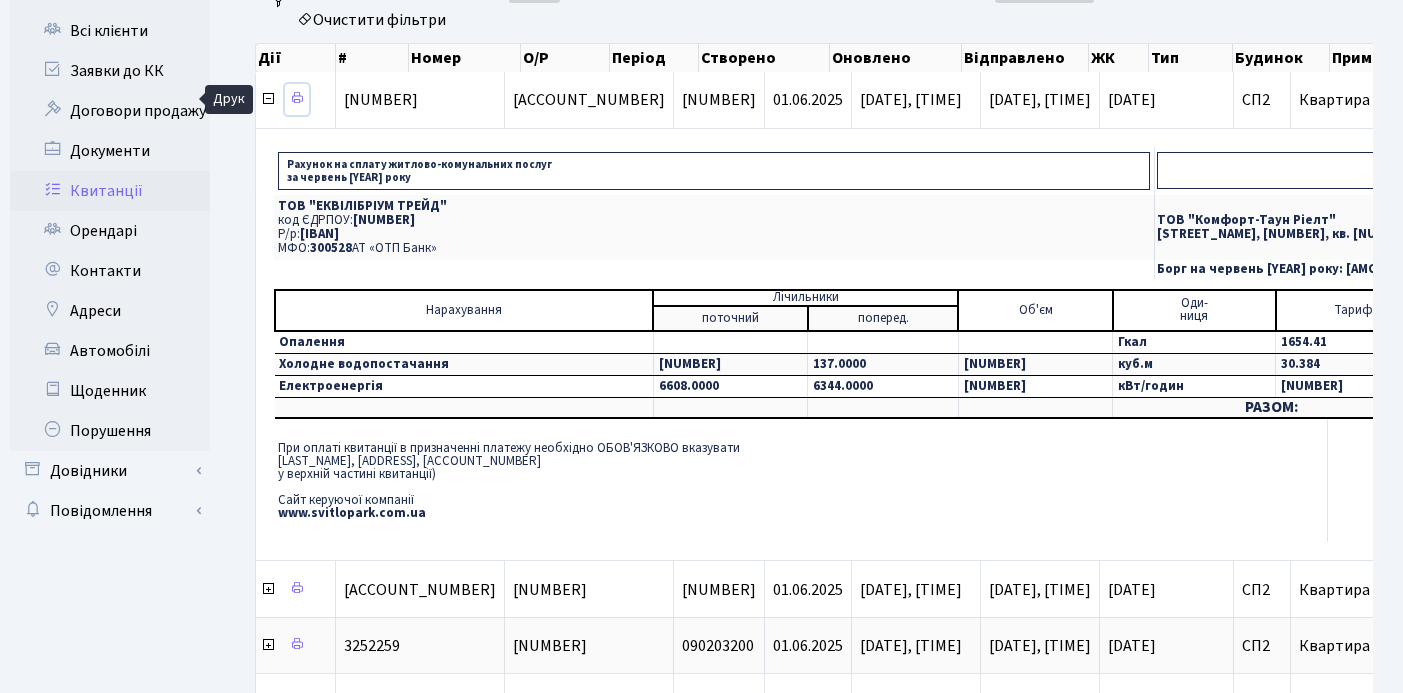 scroll, scrollTop: 0, scrollLeft: 698, axis: horizontal 